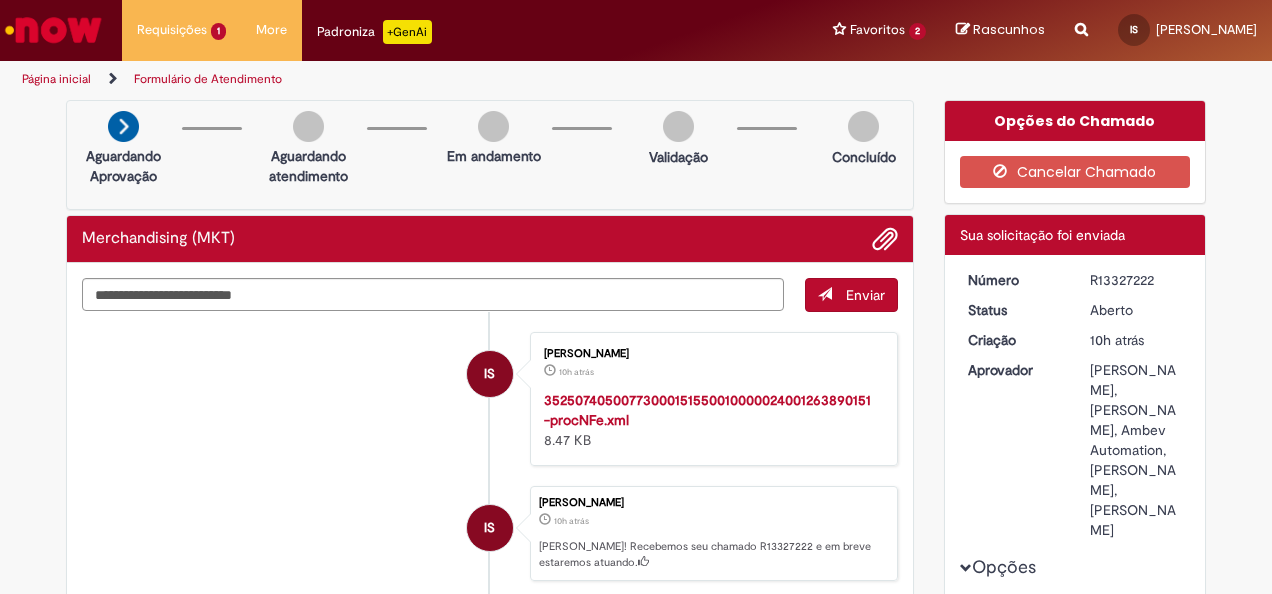 scroll, scrollTop: 0, scrollLeft: 0, axis: both 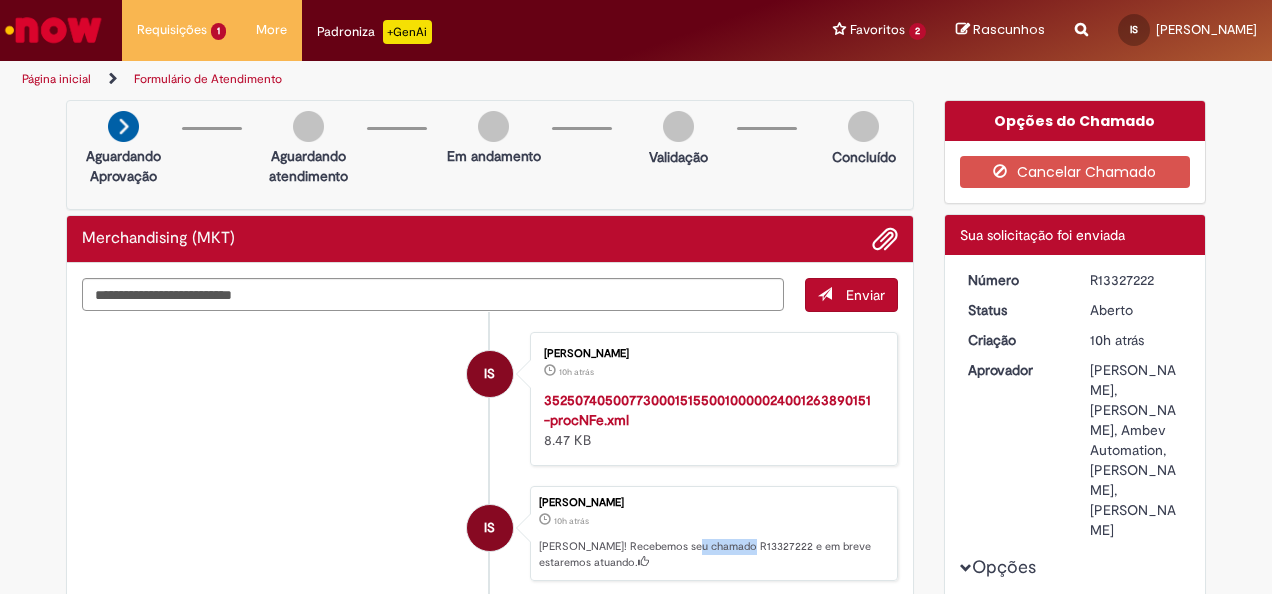 click at bounding box center (53, 30) 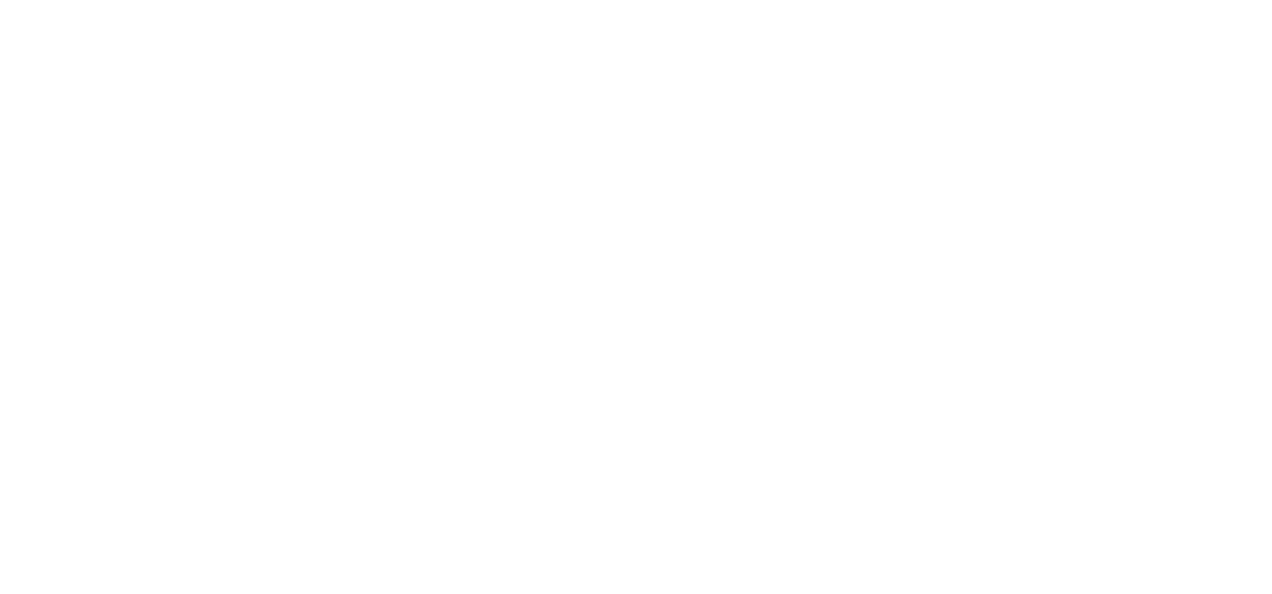 scroll, scrollTop: 0, scrollLeft: 0, axis: both 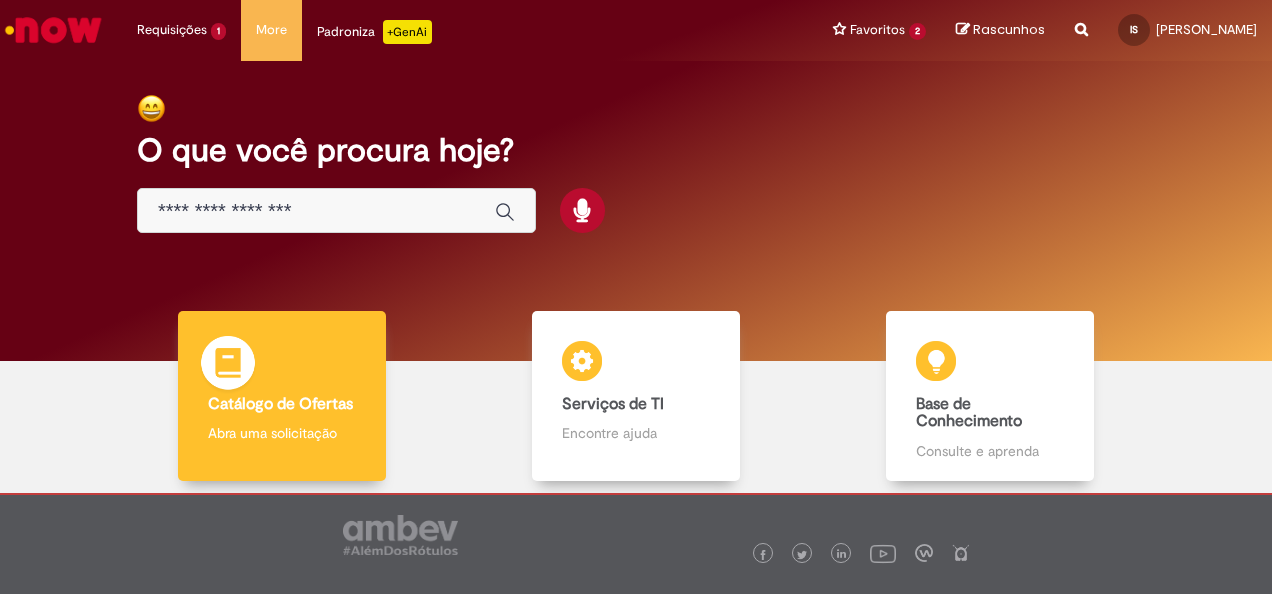 click on "Catálogo de Ofertas
Catálogo de Ofertas
Abra uma solicitação" at bounding box center [282, 396] 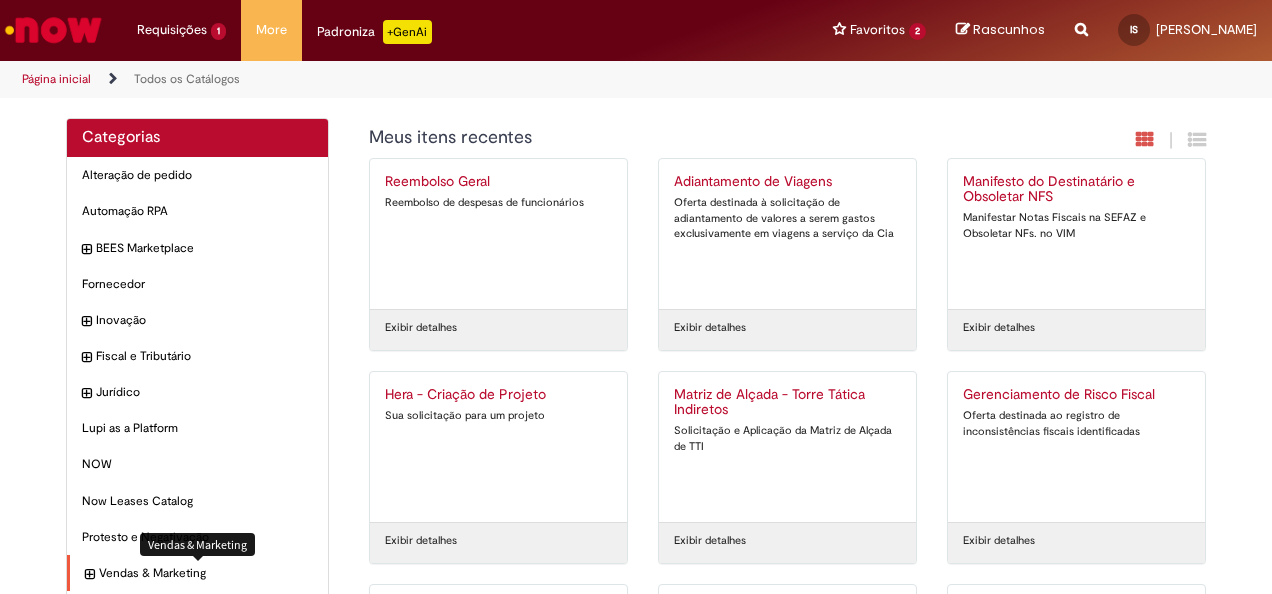click on "Vendas & Marketing
Itens" at bounding box center (206, 573) 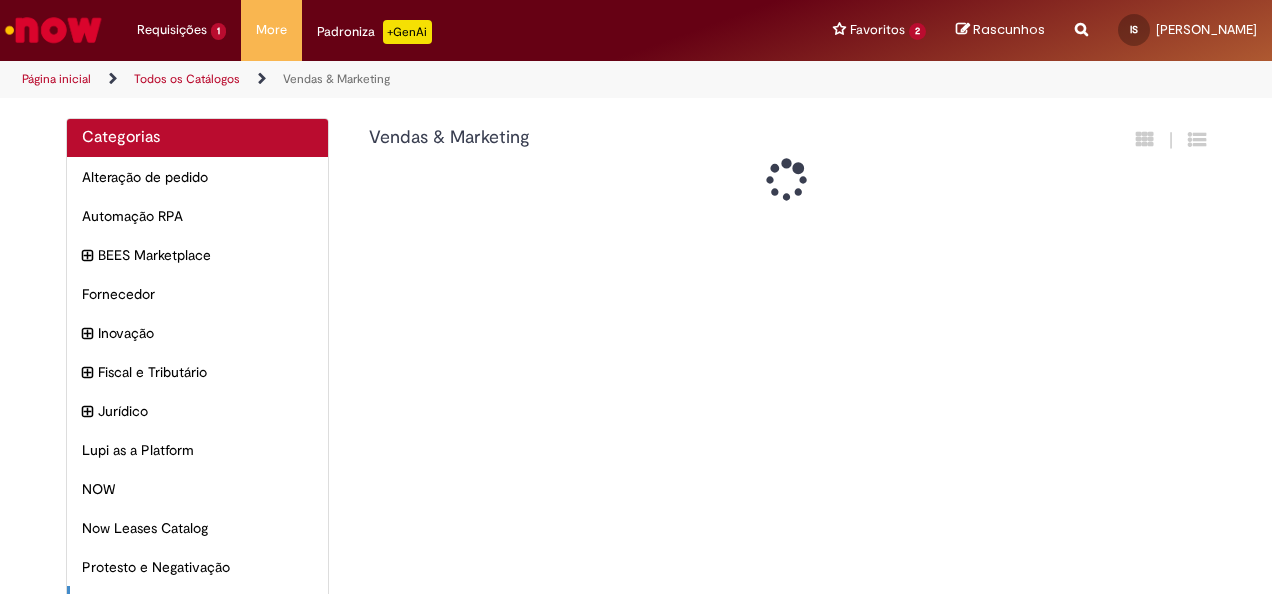 scroll, scrollTop: 32, scrollLeft: 0, axis: vertical 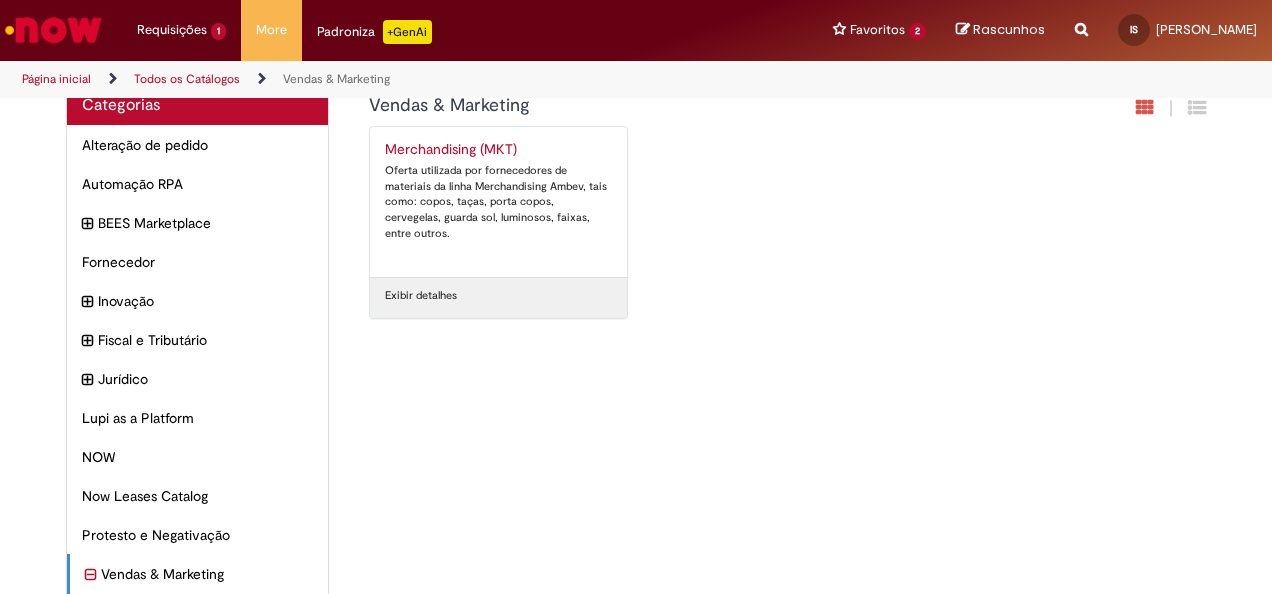 click on "Oferta utilizada por fornecedores de materiais da linha Merchandising Ambev, tais como: copos, taças, porta copos, cervegelas, guarda sol, luminosos, faixas, entre outros." at bounding box center (498, 202) 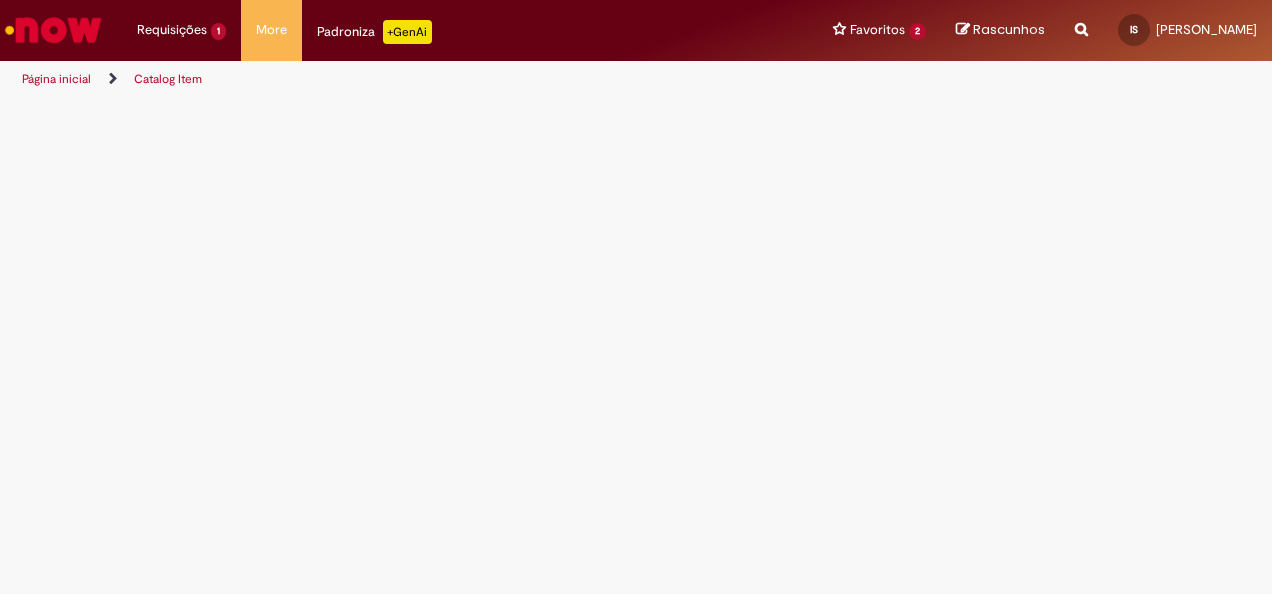 scroll, scrollTop: 0, scrollLeft: 0, axis: both 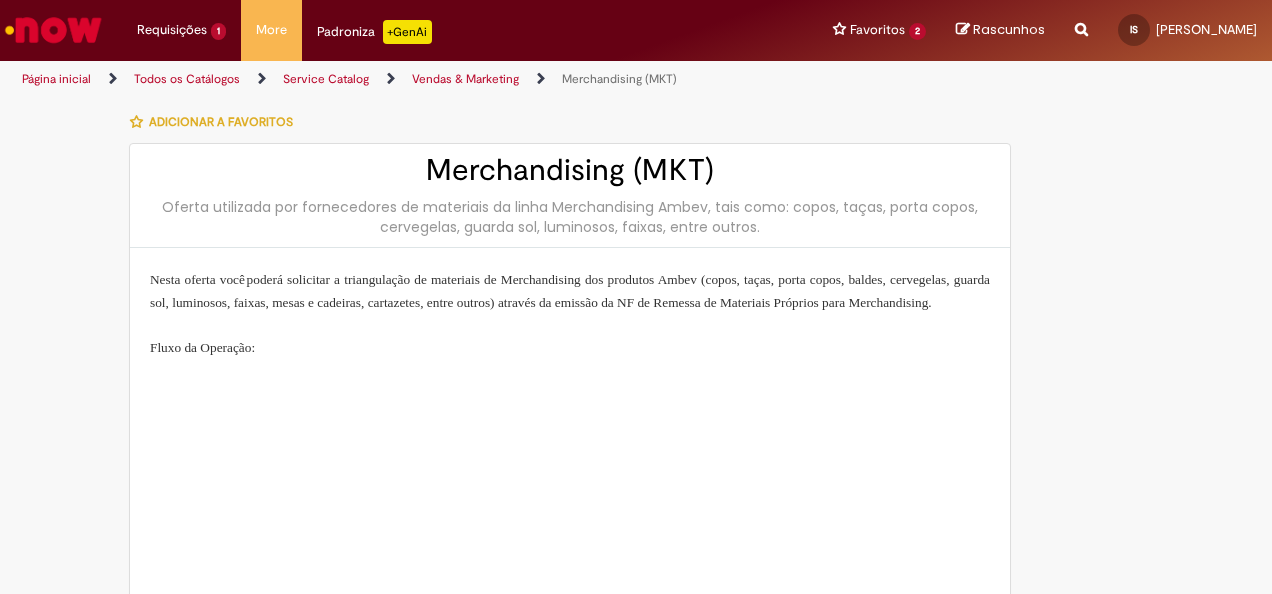 type on "**********" 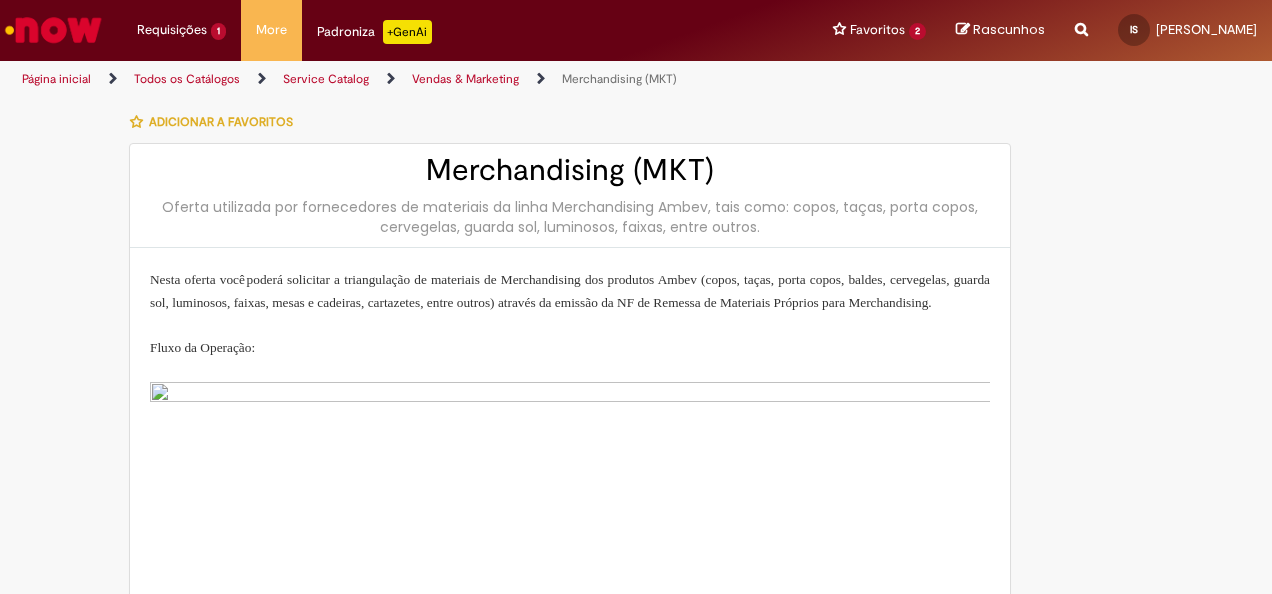 type on "**********" 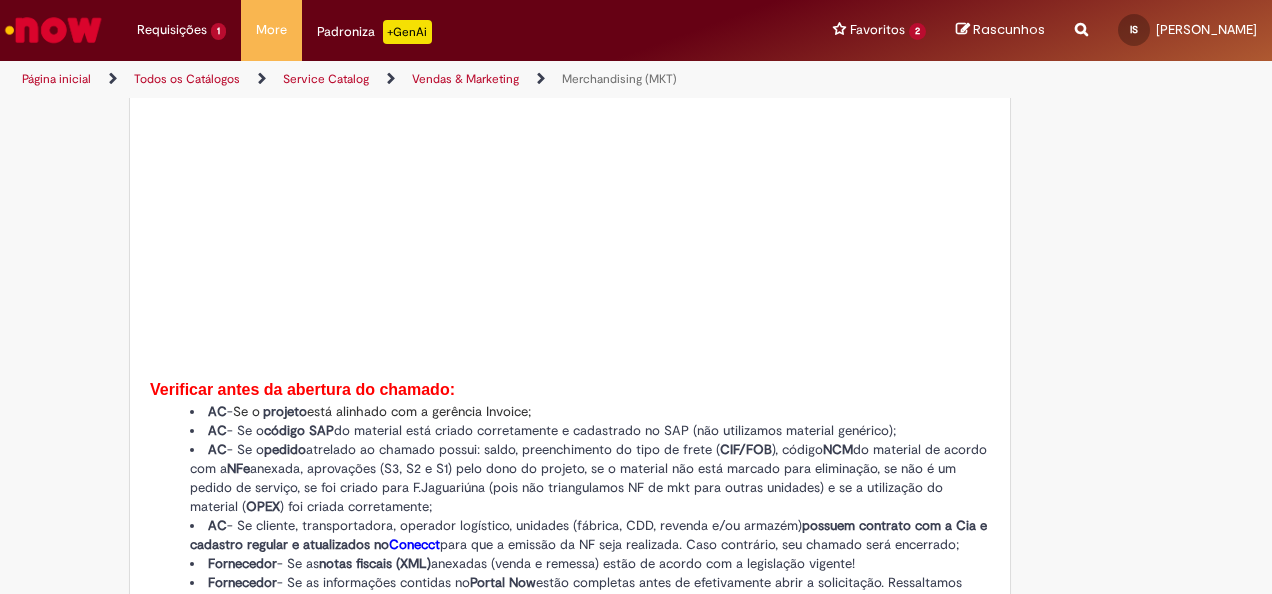 type on "**********" 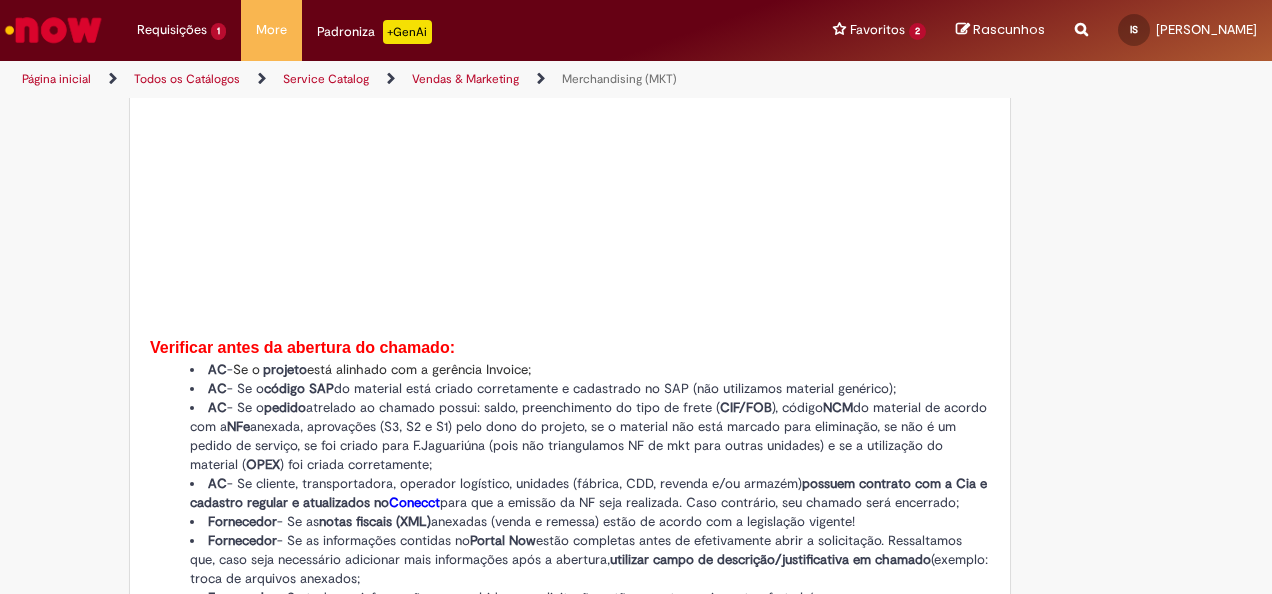 type on "**********" 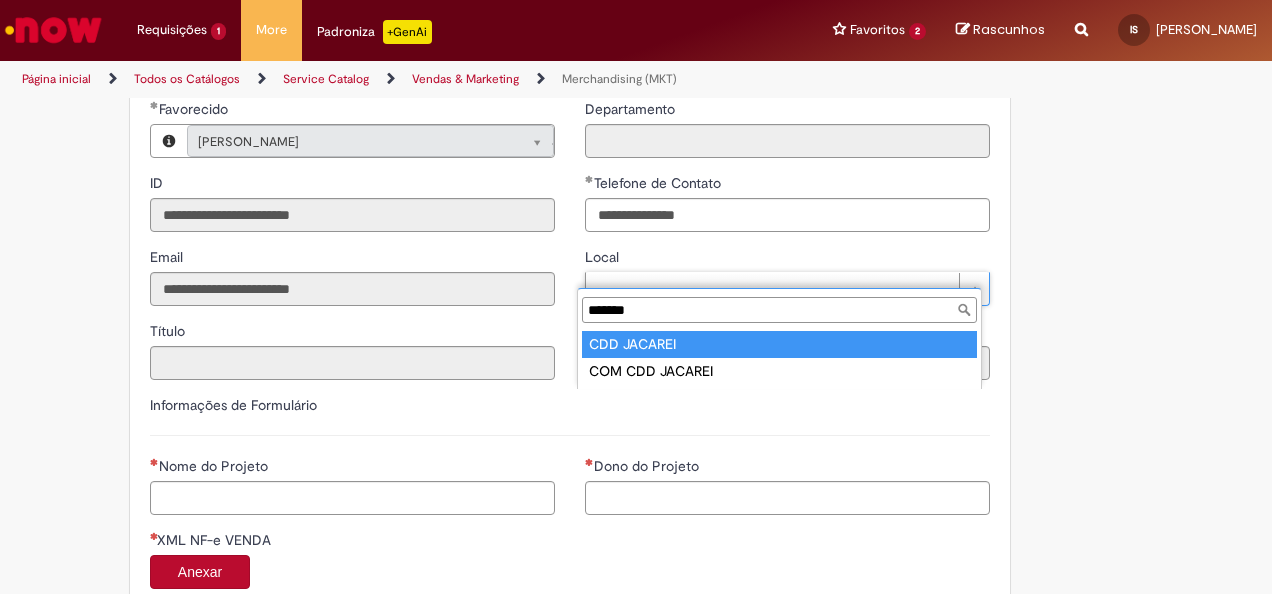 type on "*******" 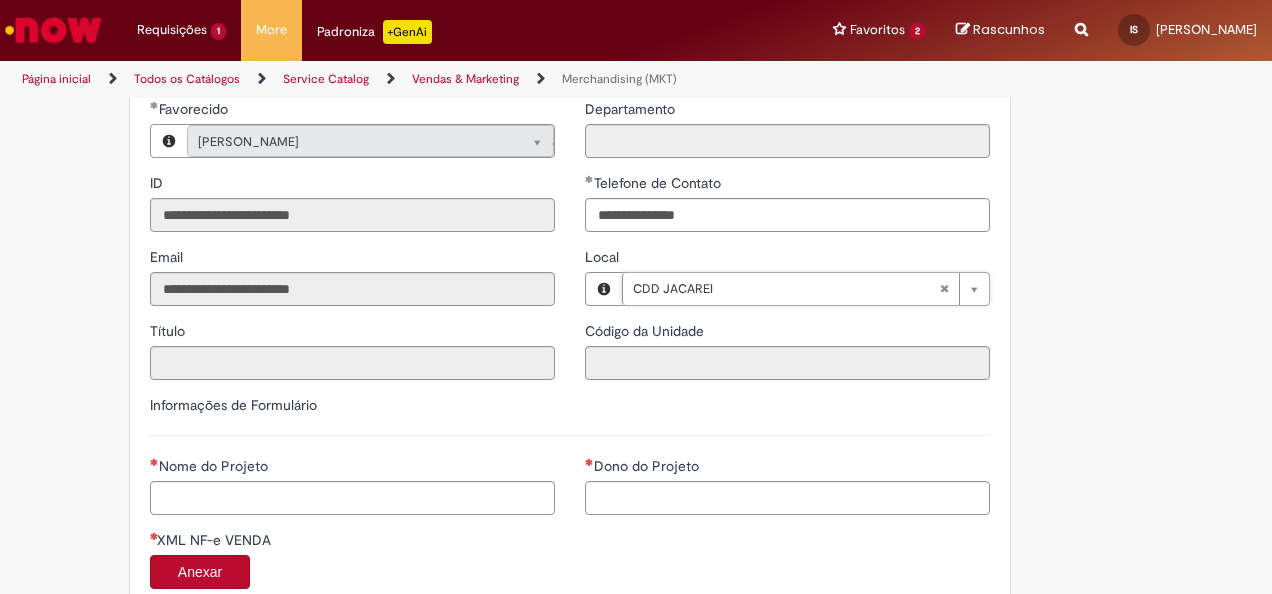 type on "****" 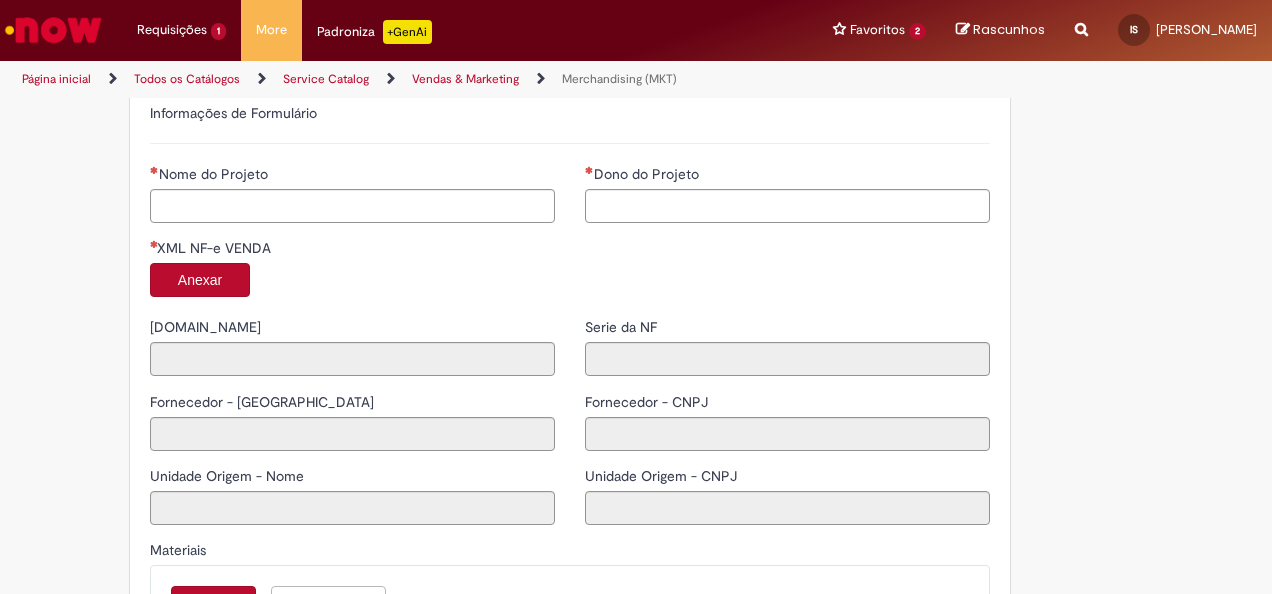 scroll, scrollTop: 1600, scrollLeft: 0, axis: vertical 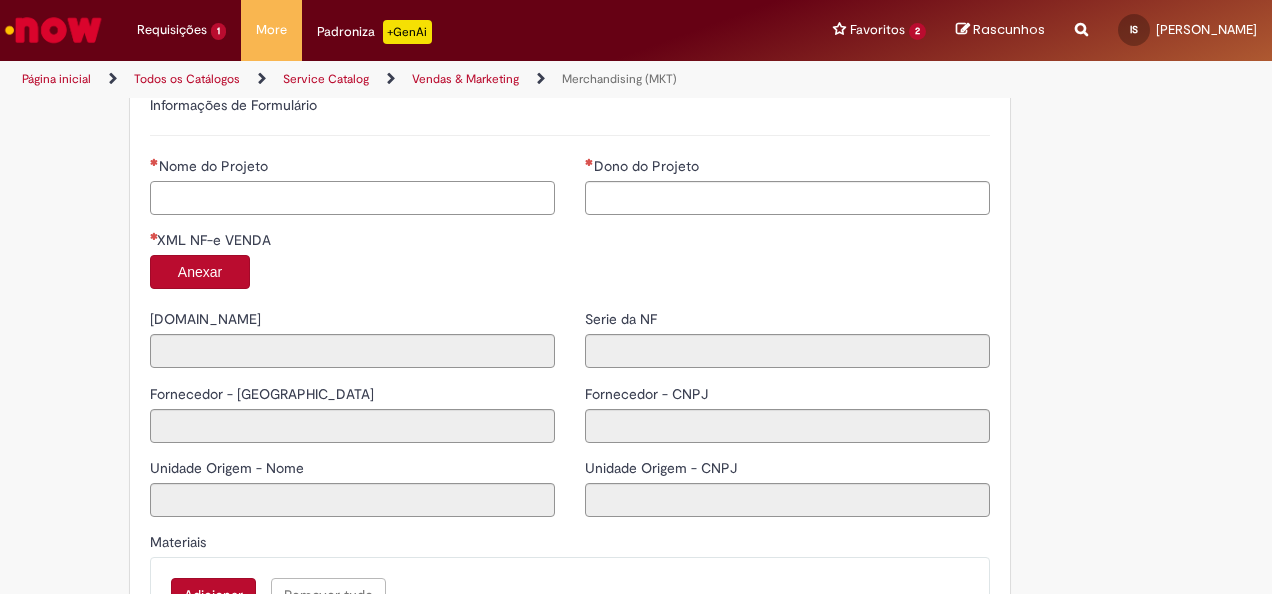 click on "Nome do Projeto" at bounding box center (352, 198) 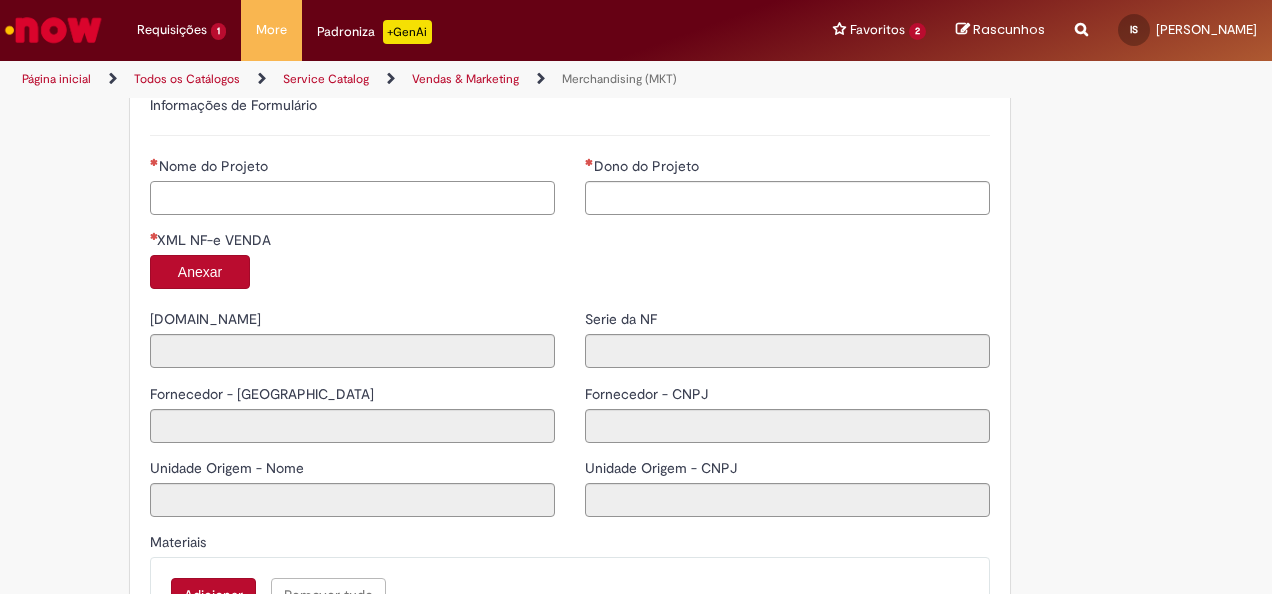 type on "**********" 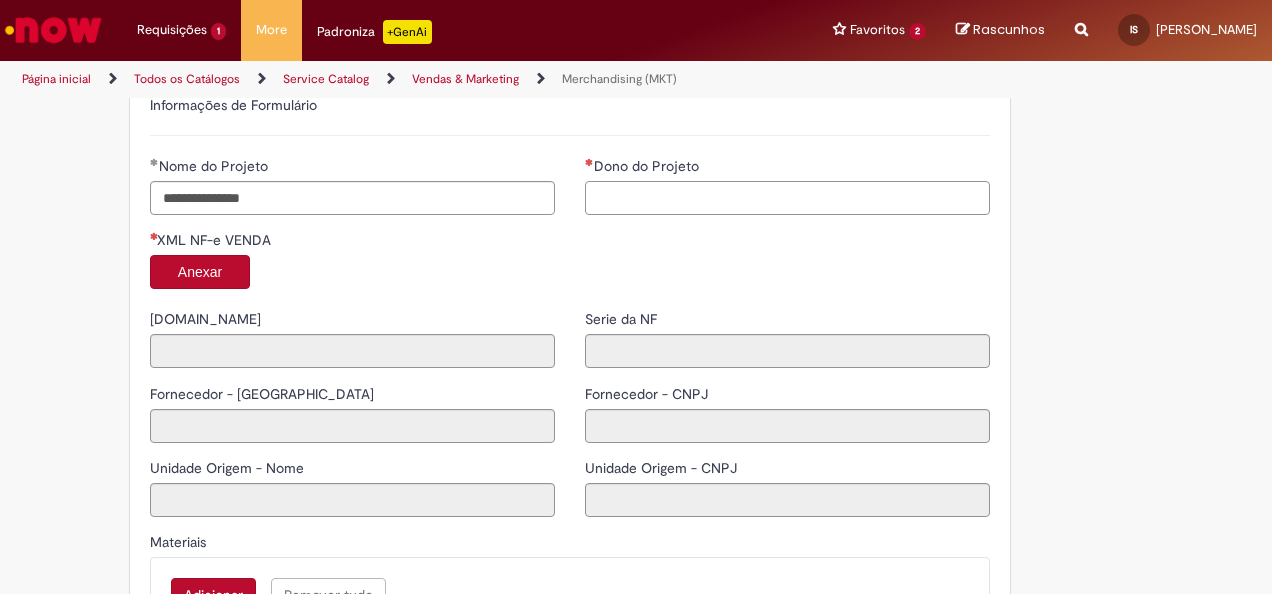 click on "Dono do Projeto" at bounding box center (787, 198) 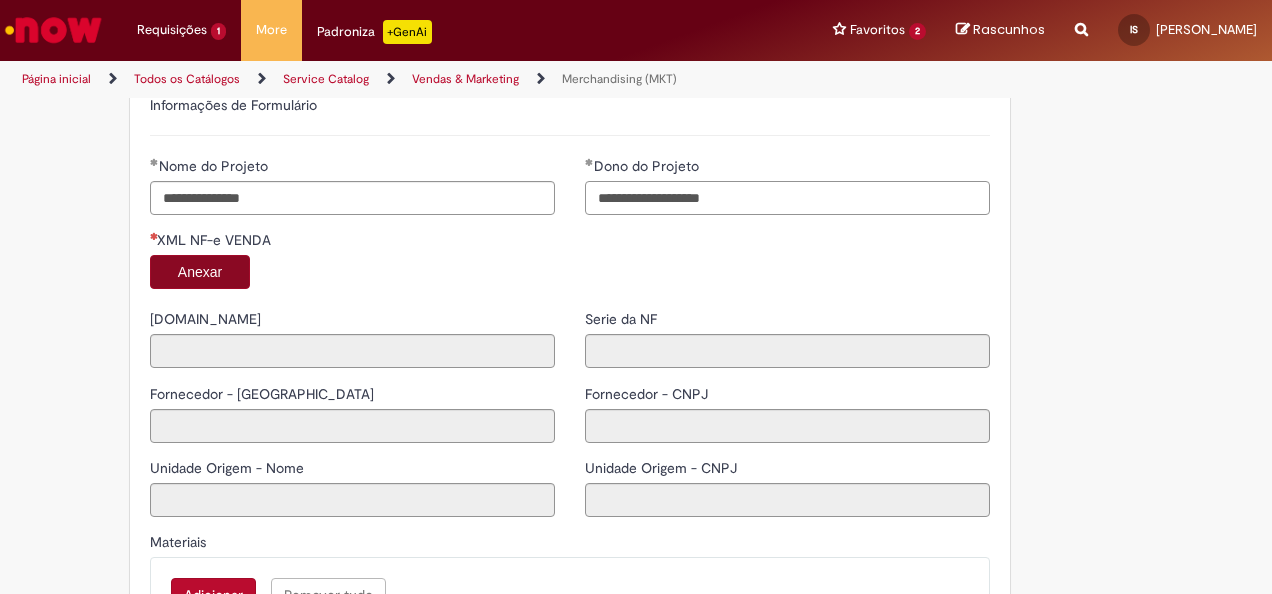 type on "**********" 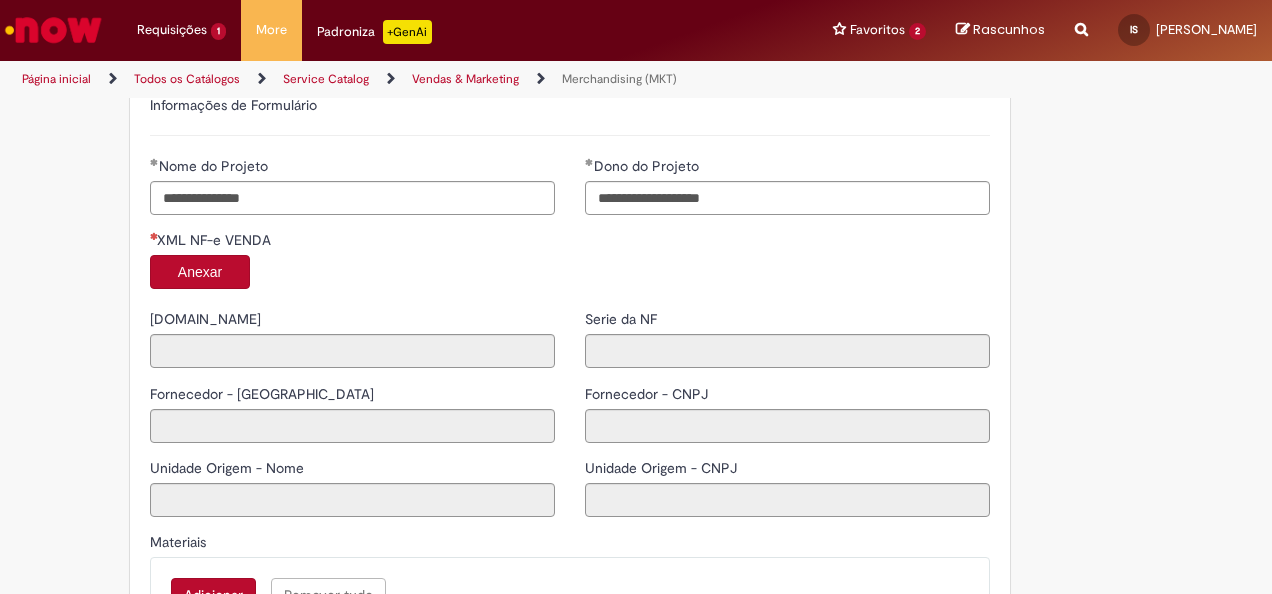click on "Anexar" at bounding box center (200, 272) 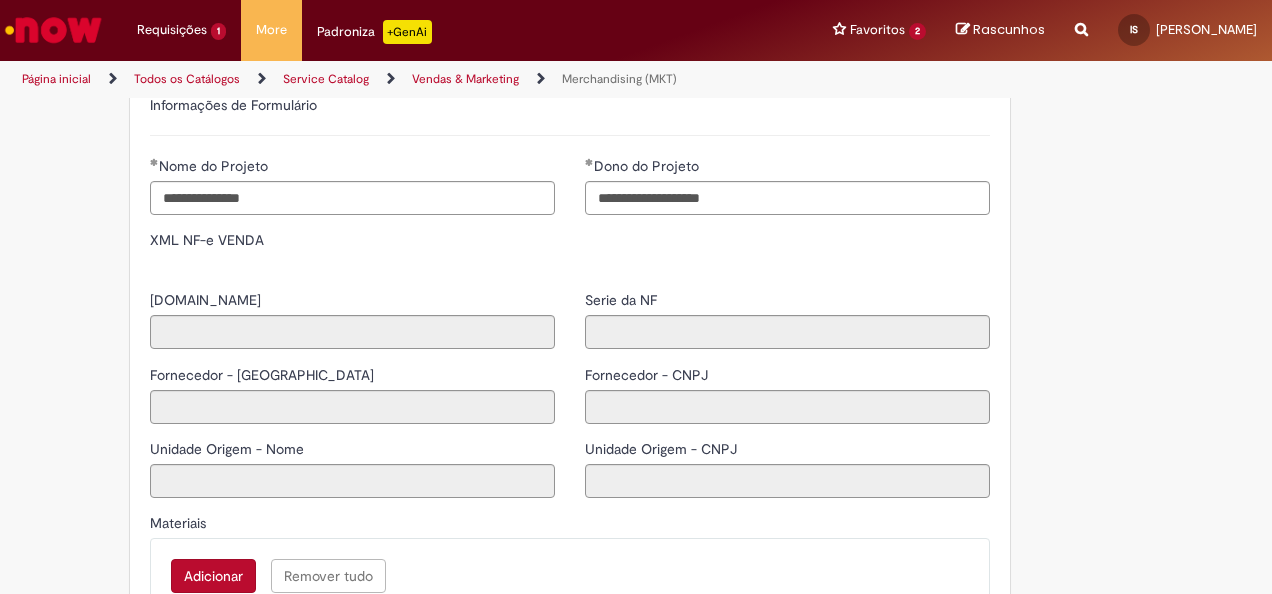 type on "****" 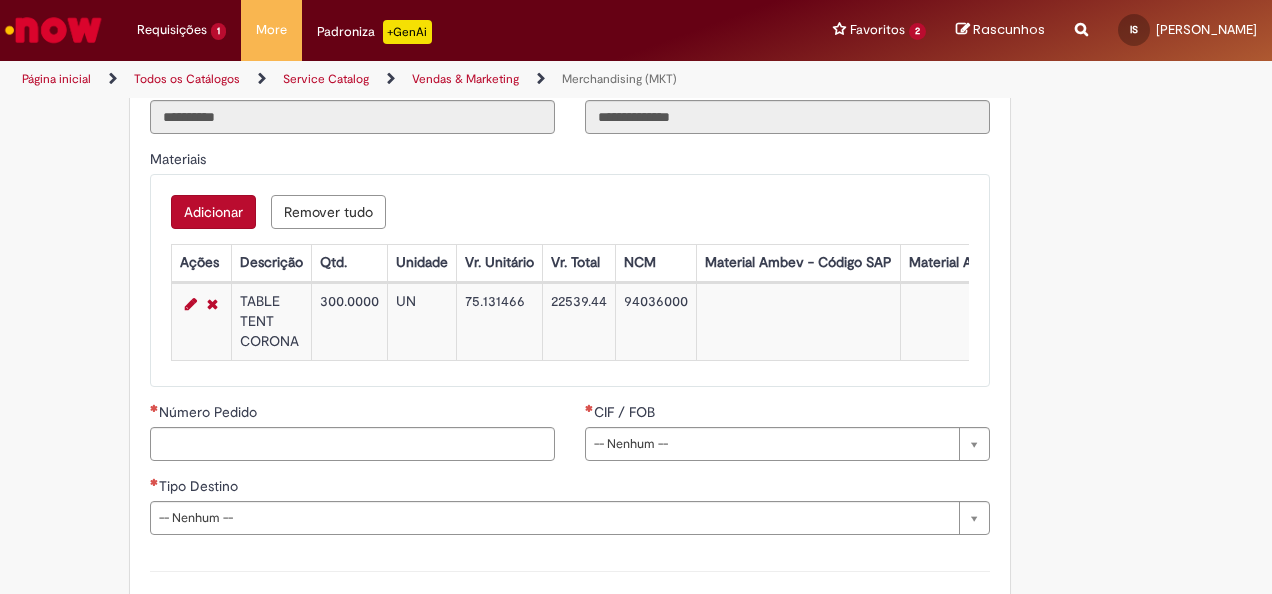 scroll, scrollTop: 2100, scrollLeft: 0, axis: vertical 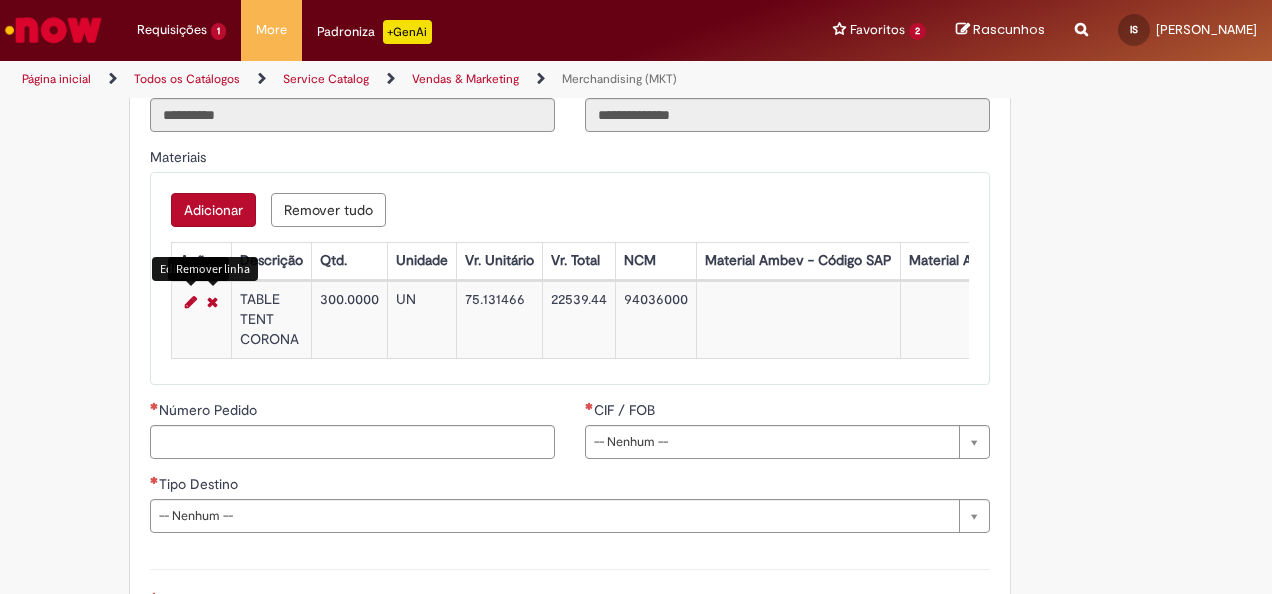 click at bounding box center (191, 302) 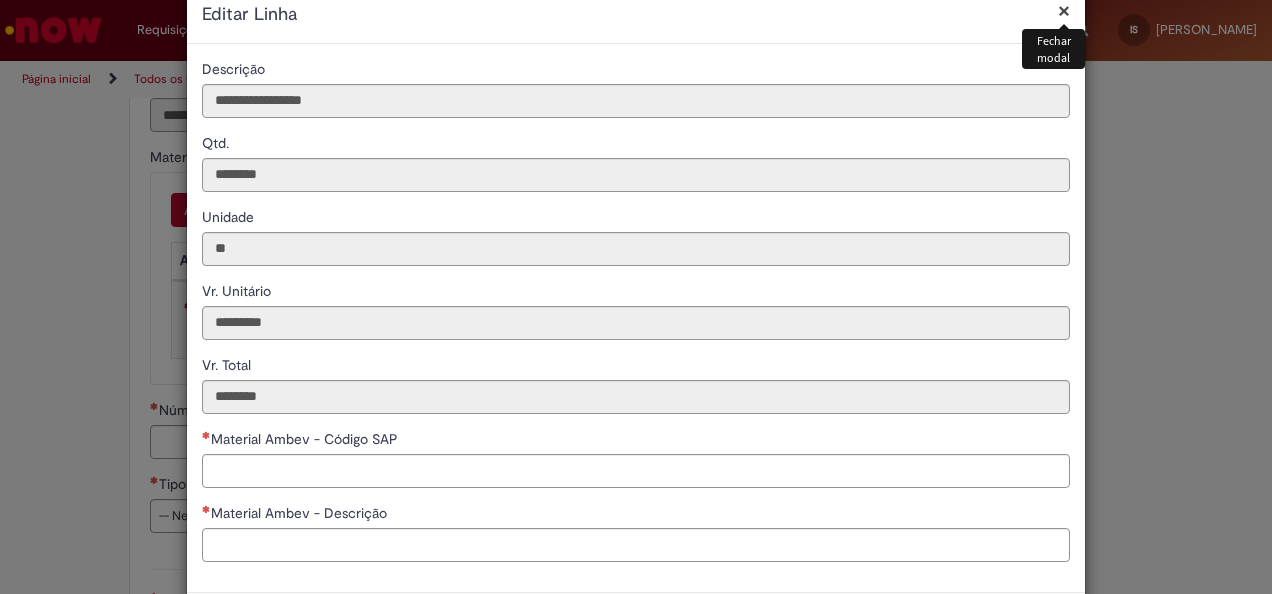 scroll, scrollTop: 100, scrollLeft: 0, axis: vertical 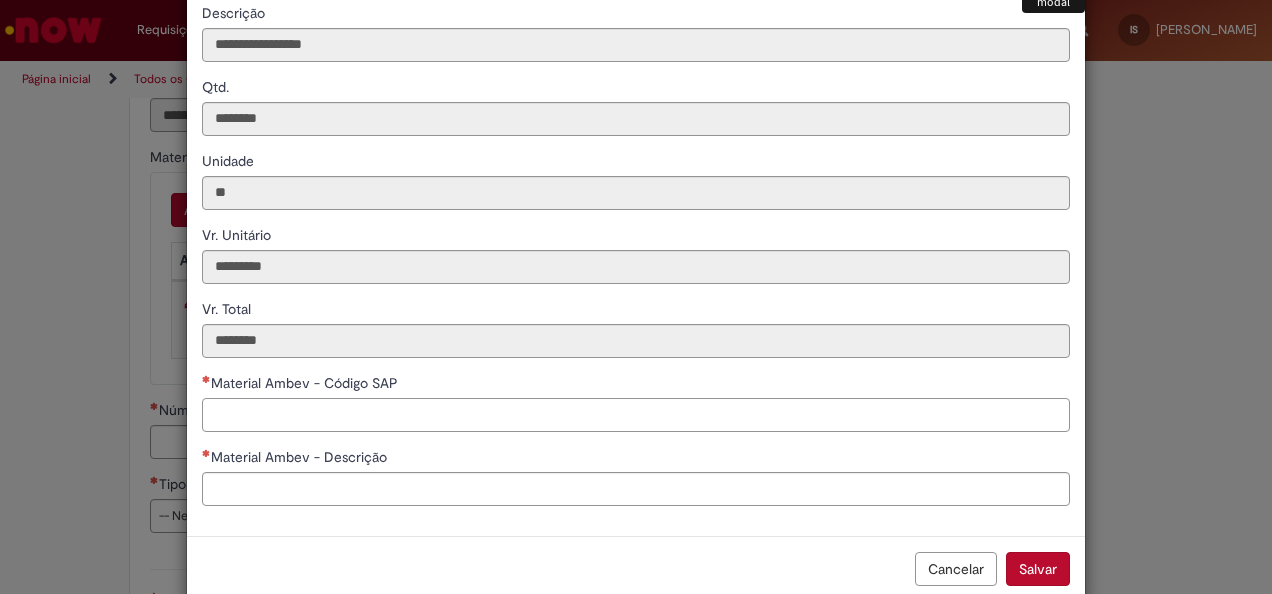 click on "Material Ambev - Código SAP" at bounding box center [636, 415] 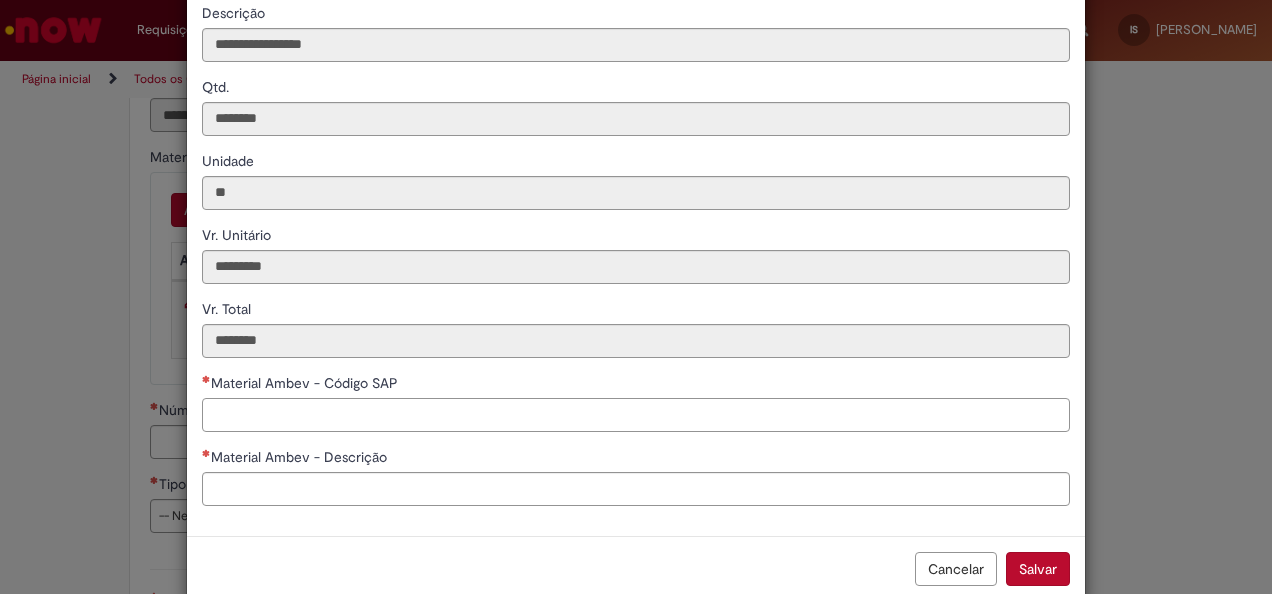 paste on "********" 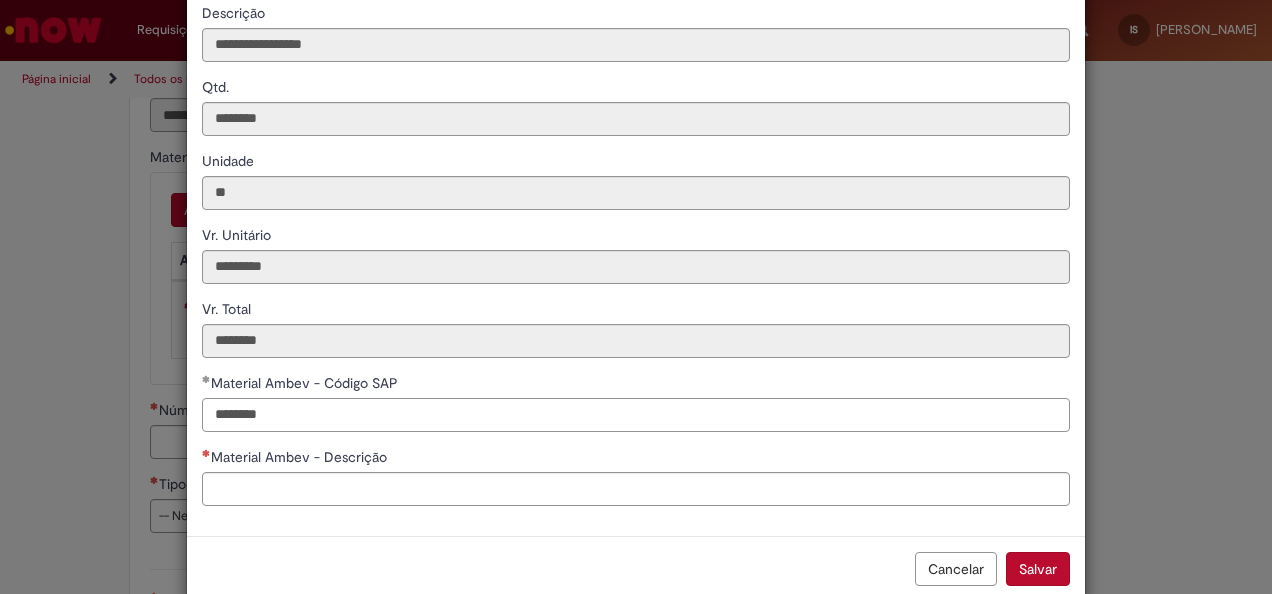 type on "********" 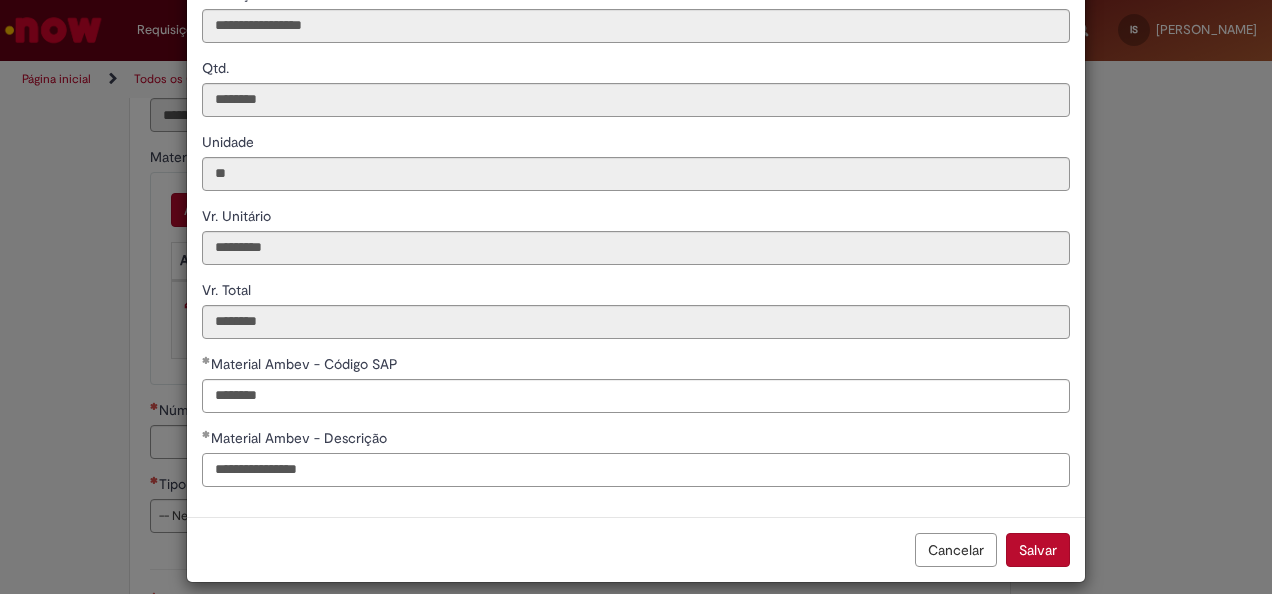 scroll, scrollTop: 136, scrollLeft: 0, axis: vertical 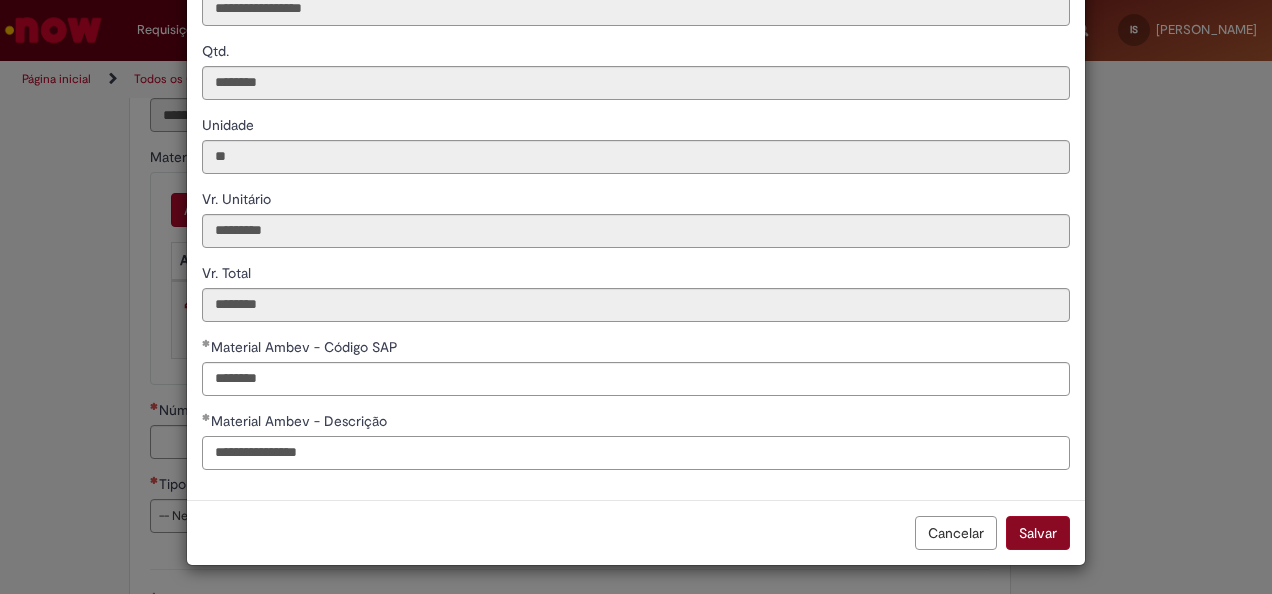type on "**********" 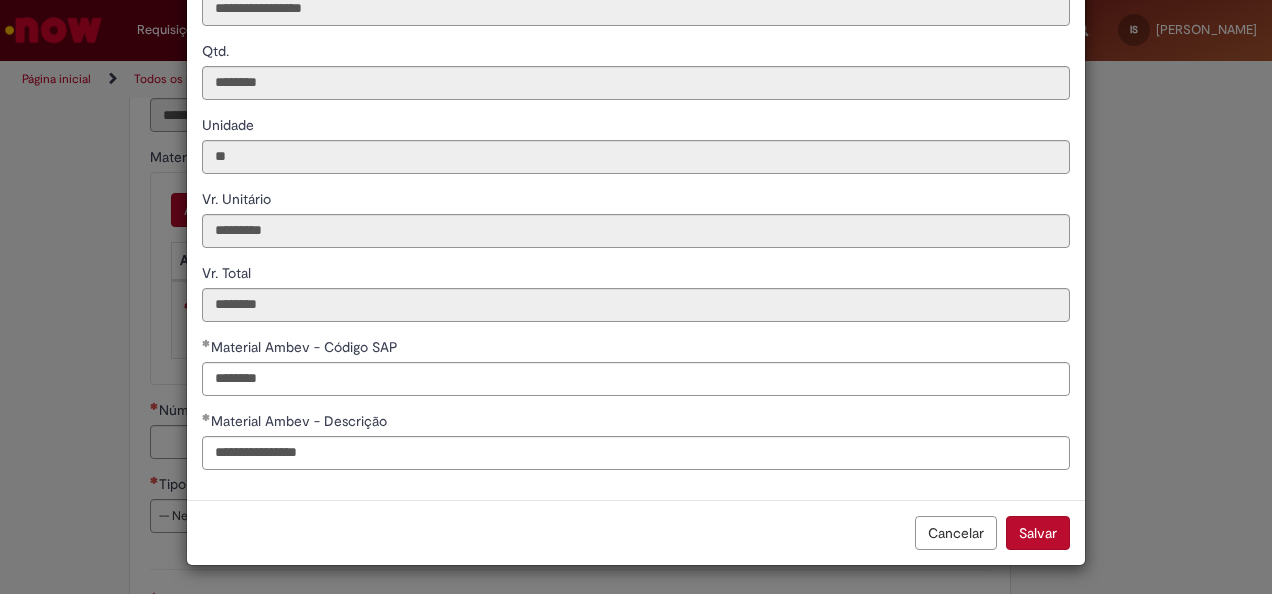 click on "Salvar" at bounding box center [1038, 533] 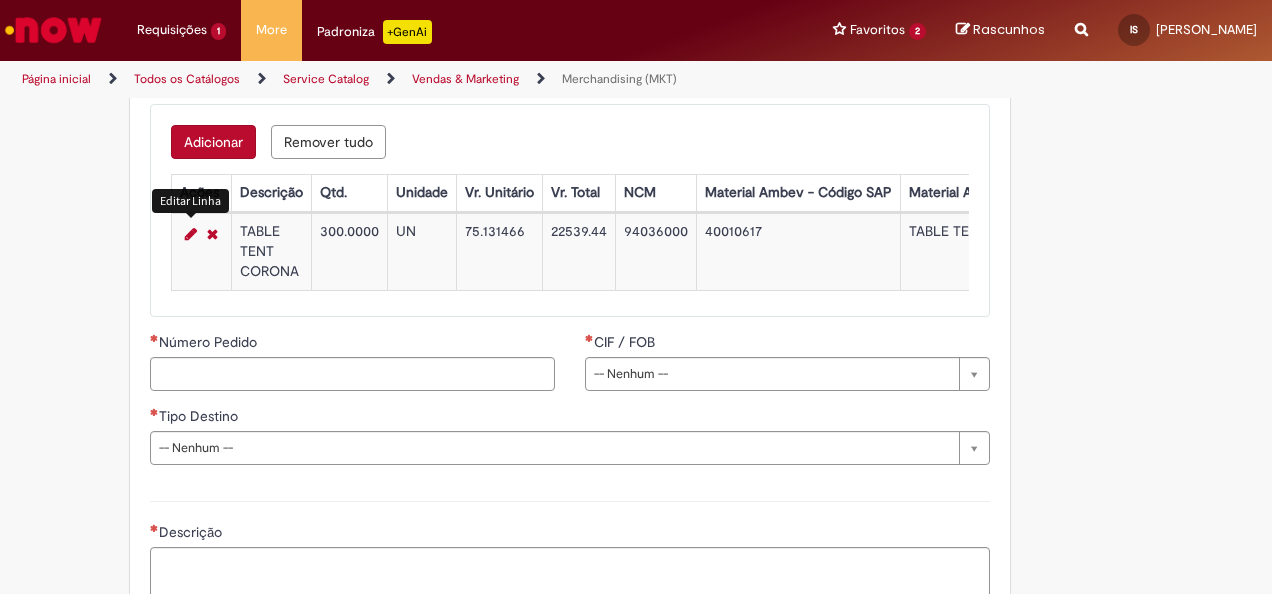 scroll, scrollTop: 2200, scrollLeft: 0, axis: vertical 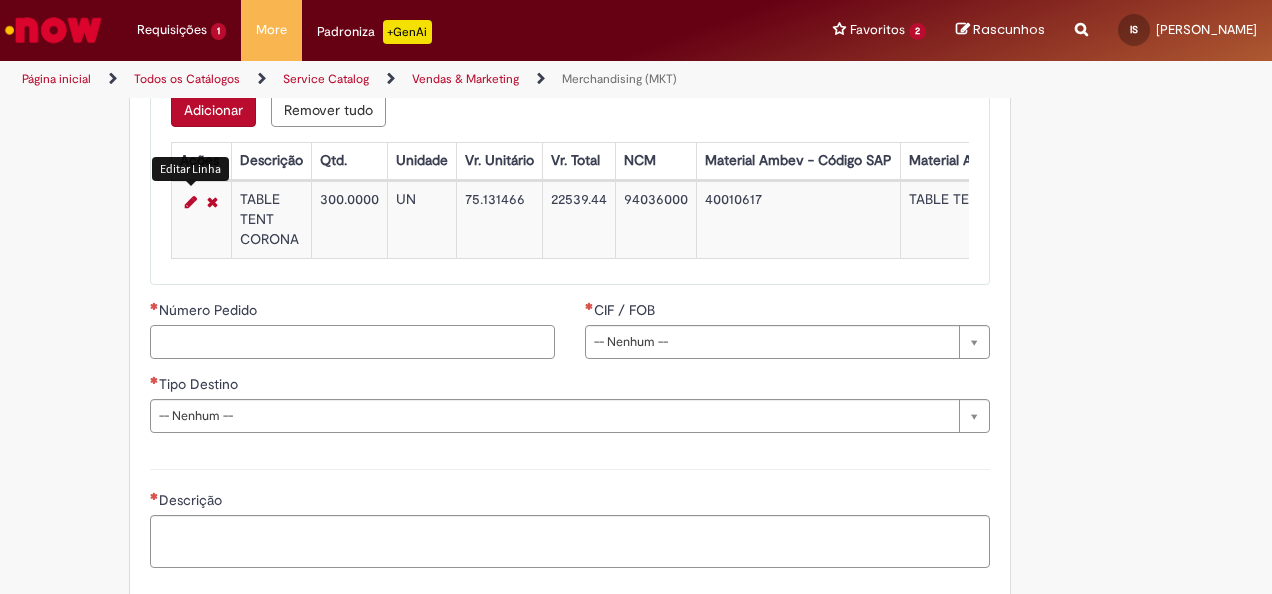 click on "Número Pedido" at bounding box center [352, 342] 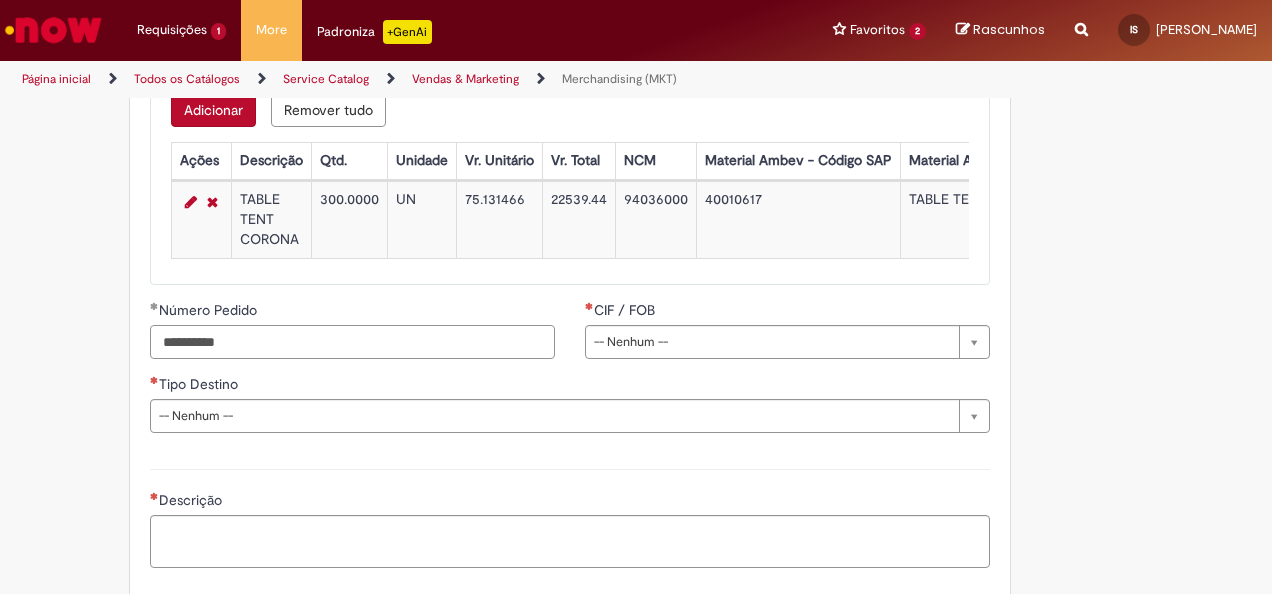 type on "**********" 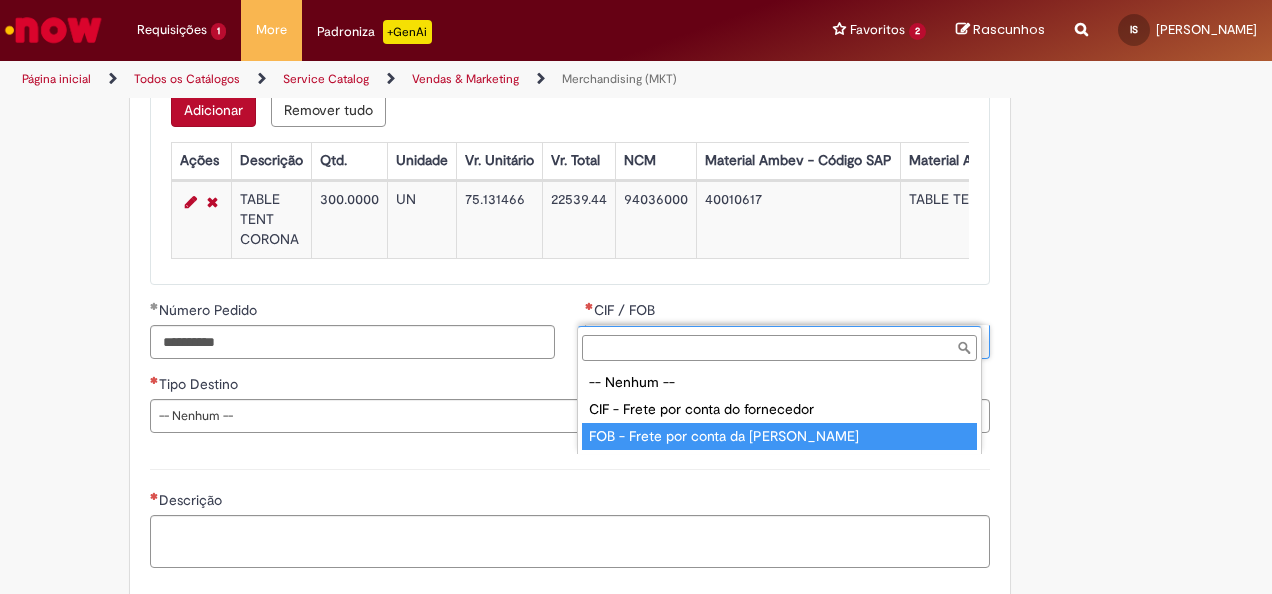 type on "**********" 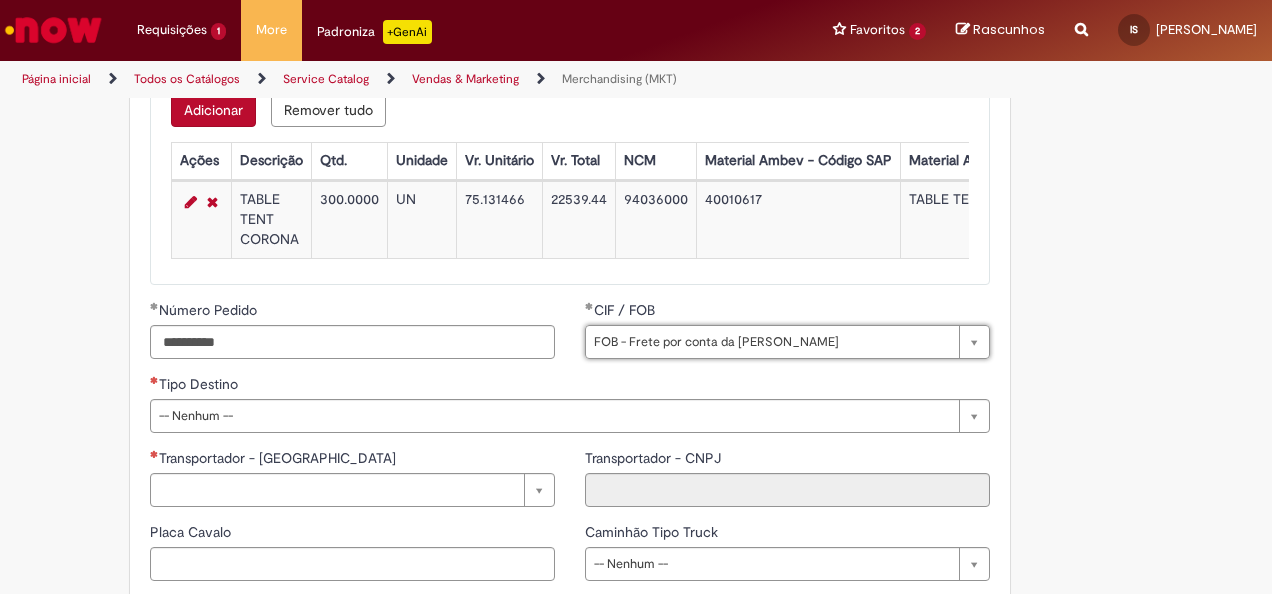 scroll, scrollTop: 2300, scrollLeft: 0, axis: vertical 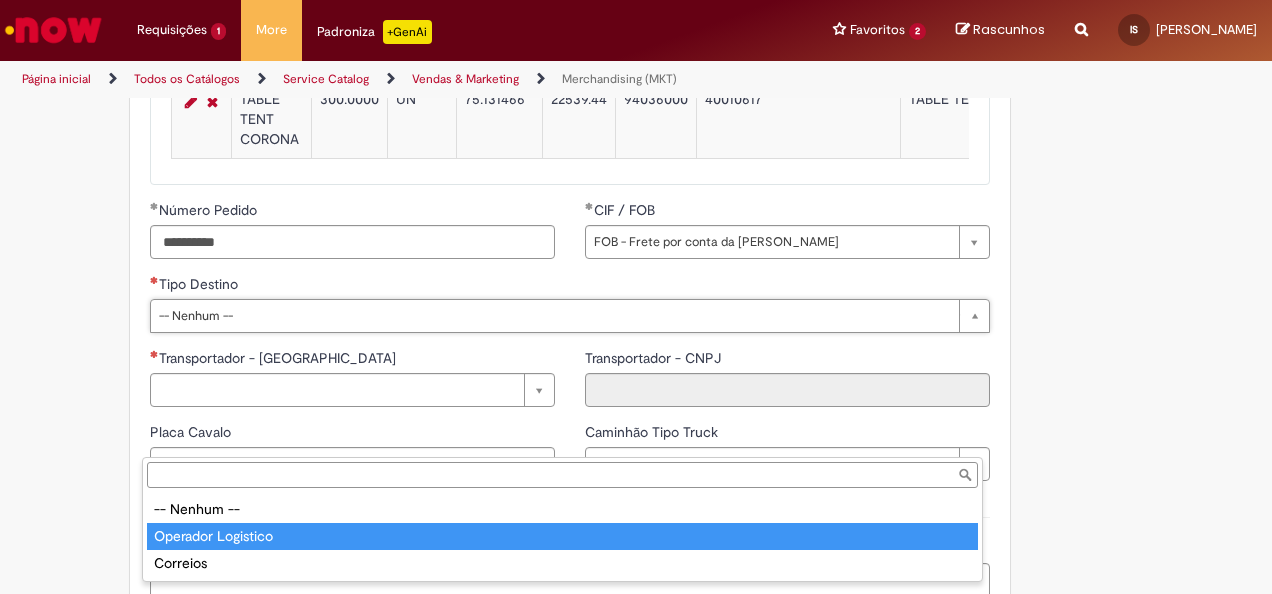 type on "**********" 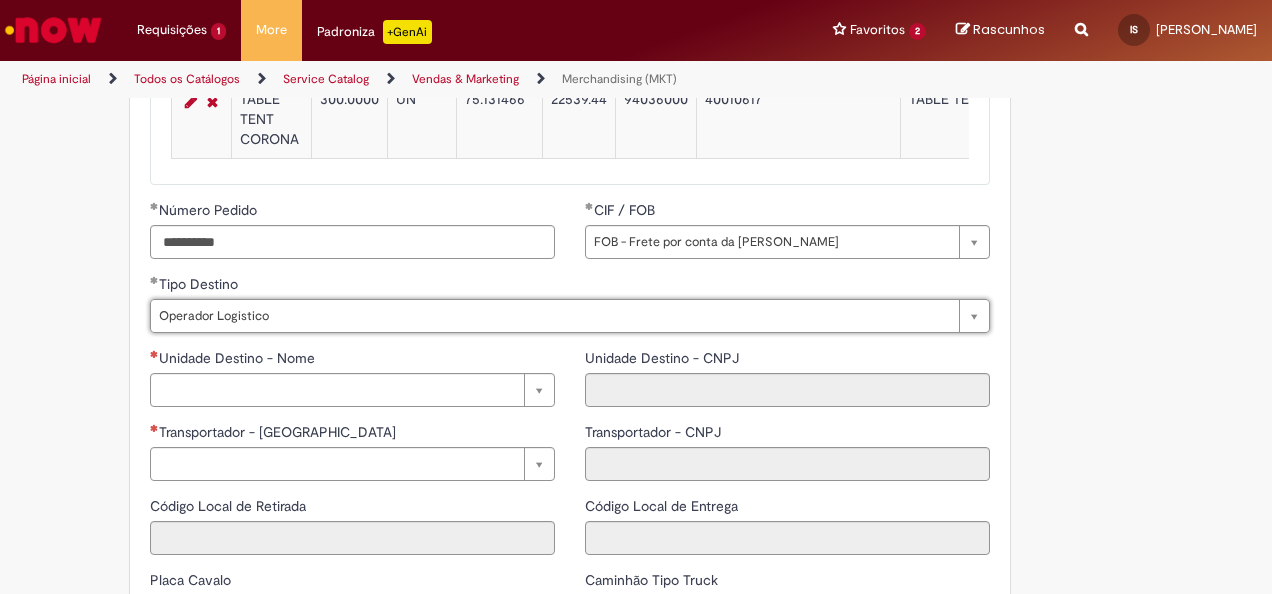 scroll, scrollTop: 2400, scrollLeft: 0, axis: vertical 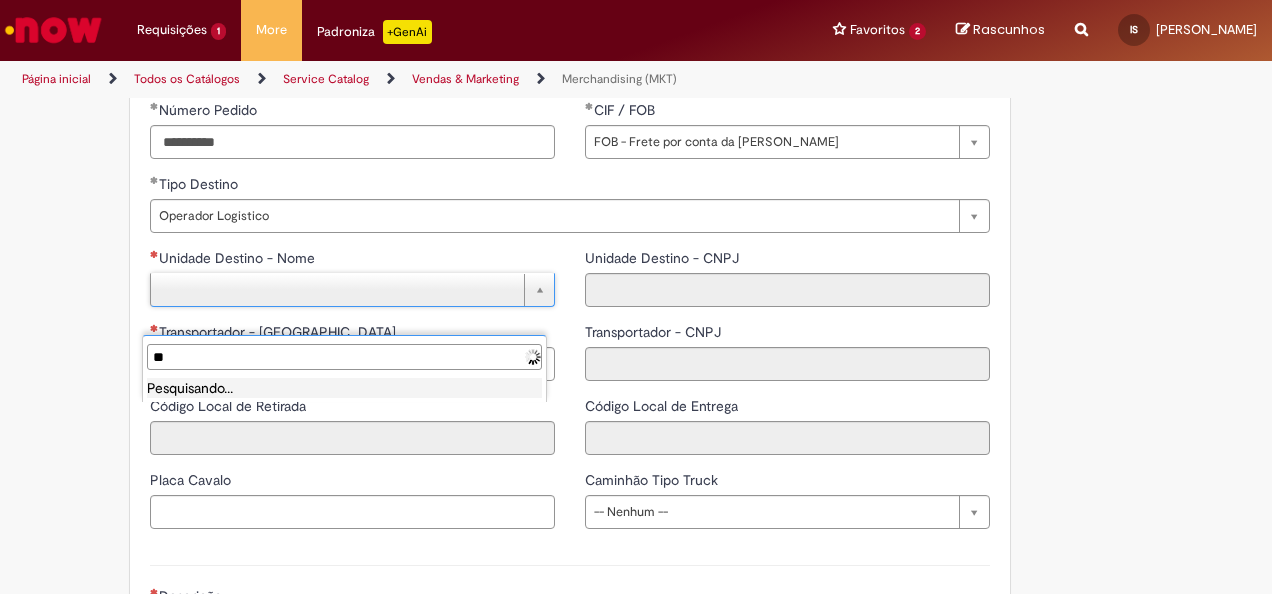 type on "*" 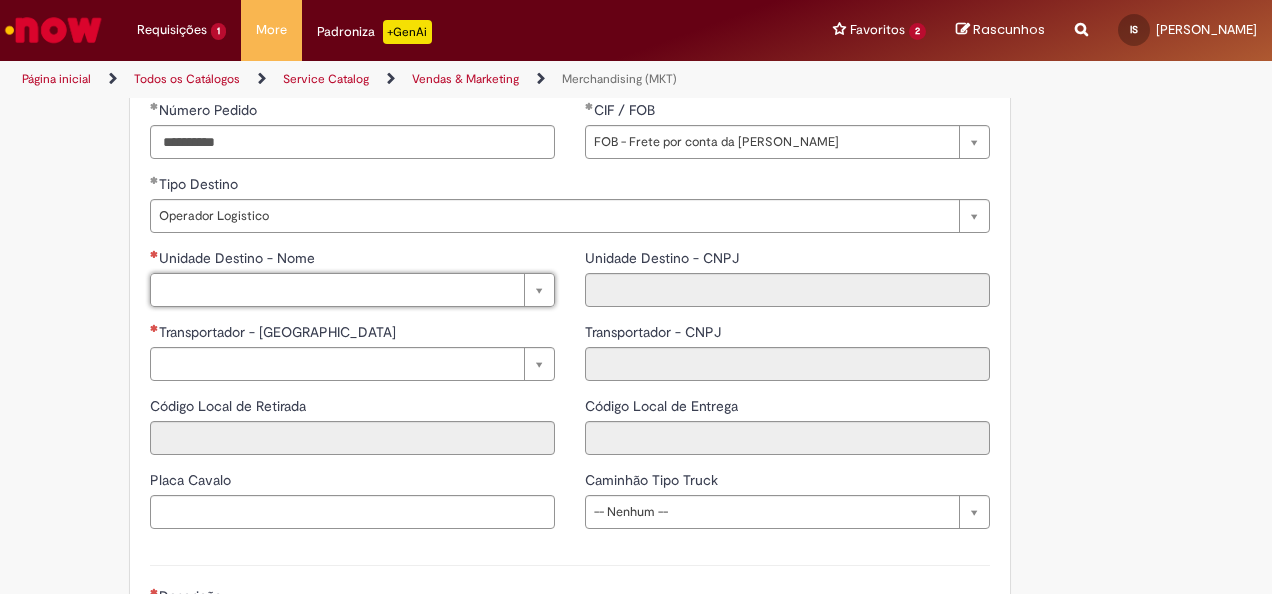type on "*" 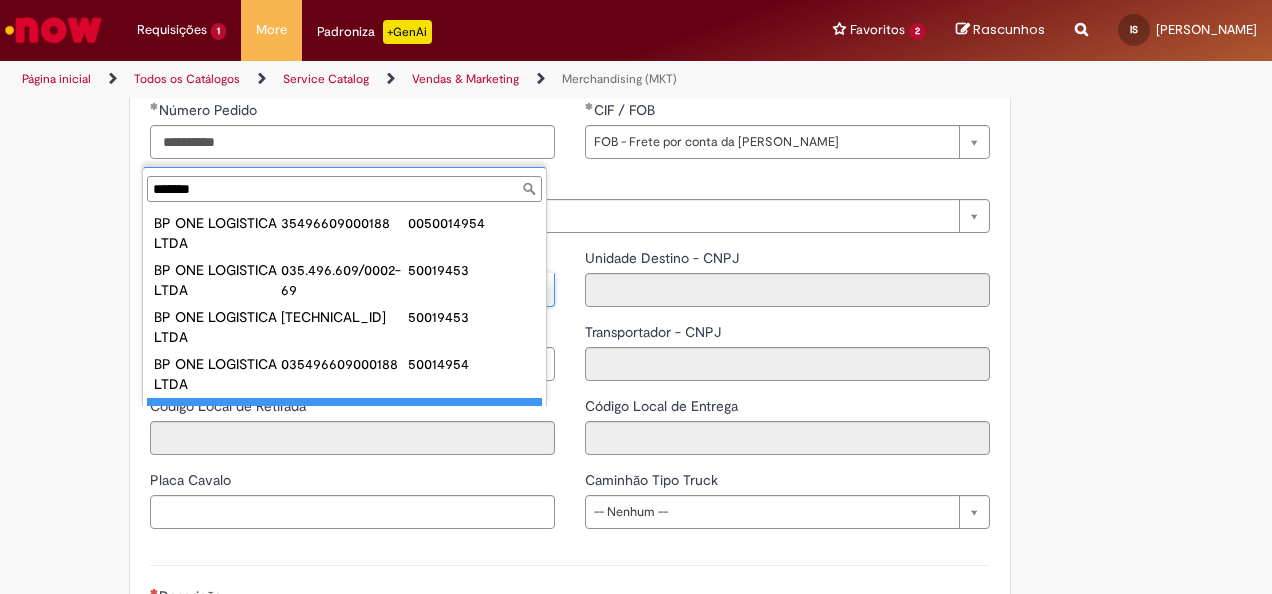 scroll, scrollTop: 55, scrollLeft: 0, axis: vertical 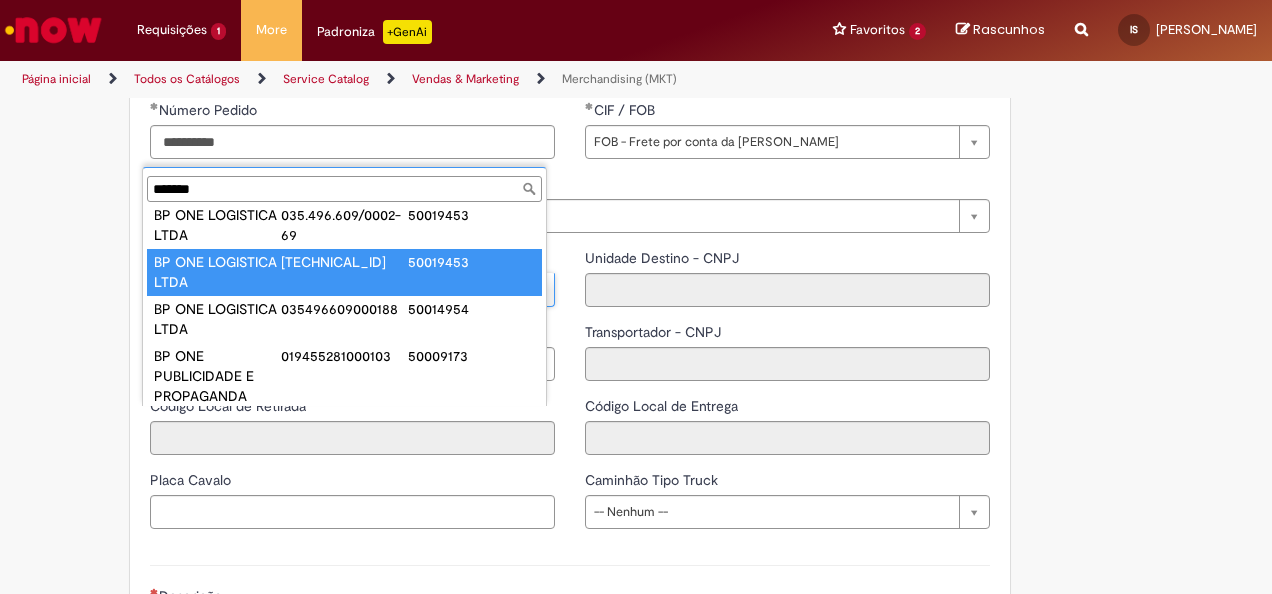 type on "******" 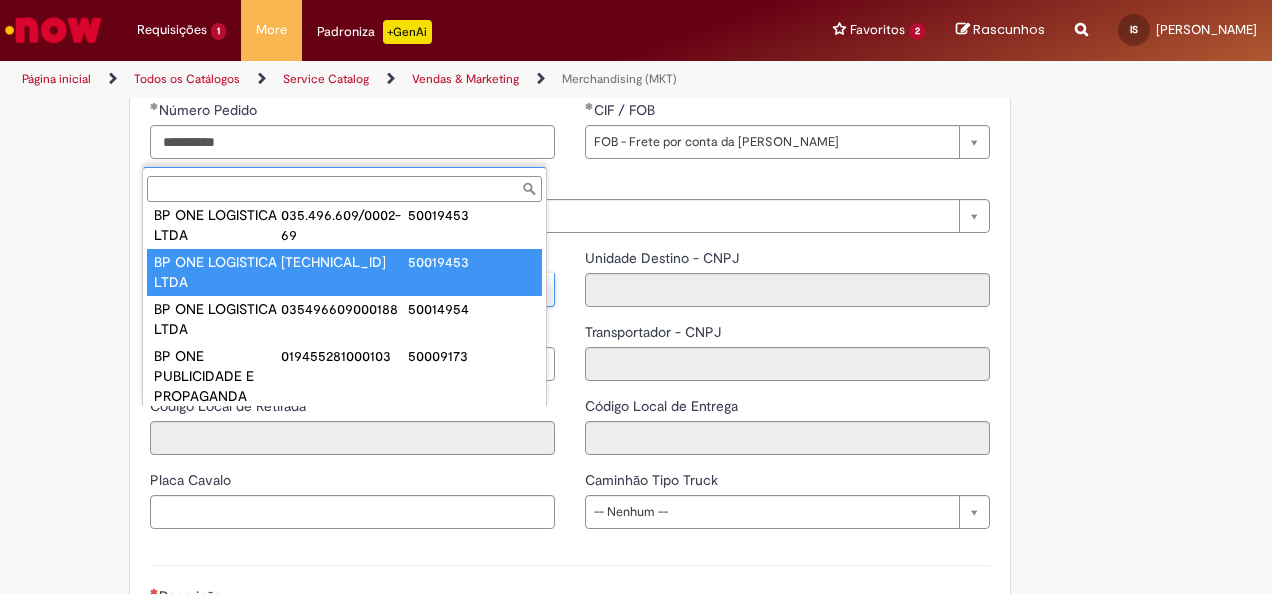 type on "**********" 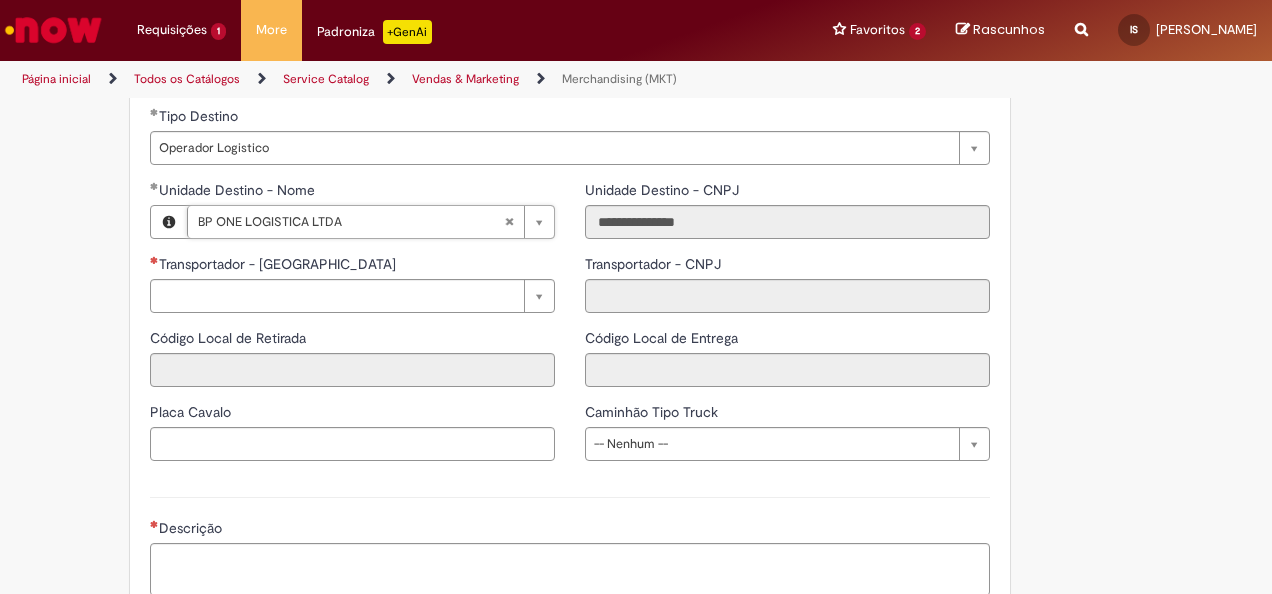 scroll, scrollTop: 2500, scrollLeft: 0, axis: vertical 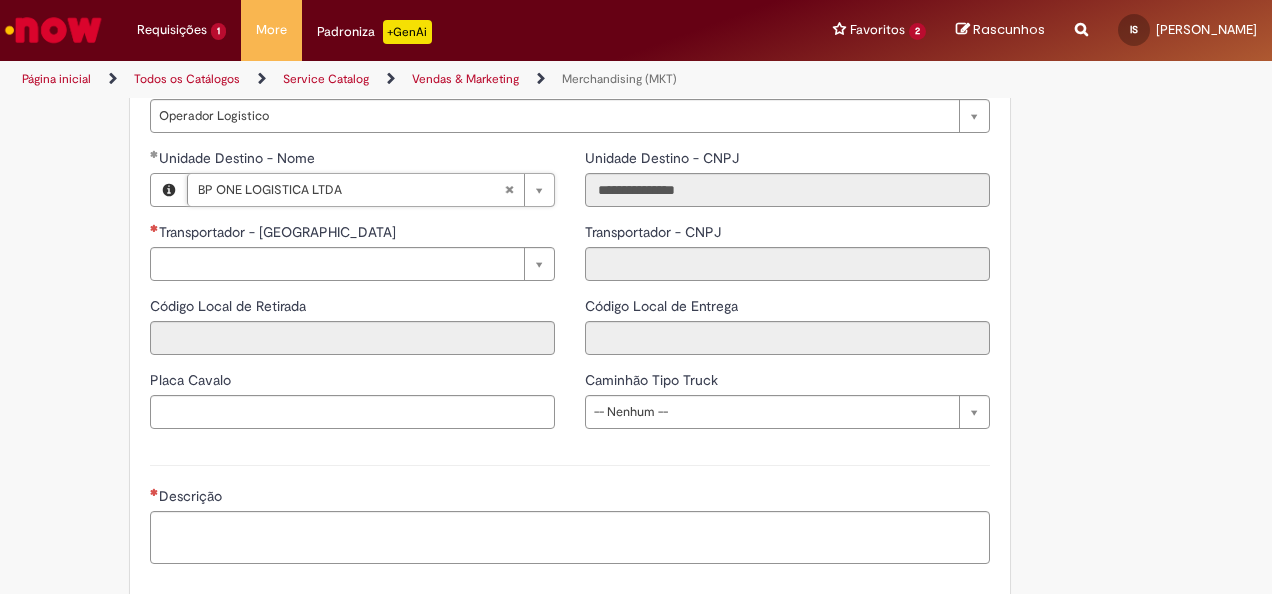 type on "**********" 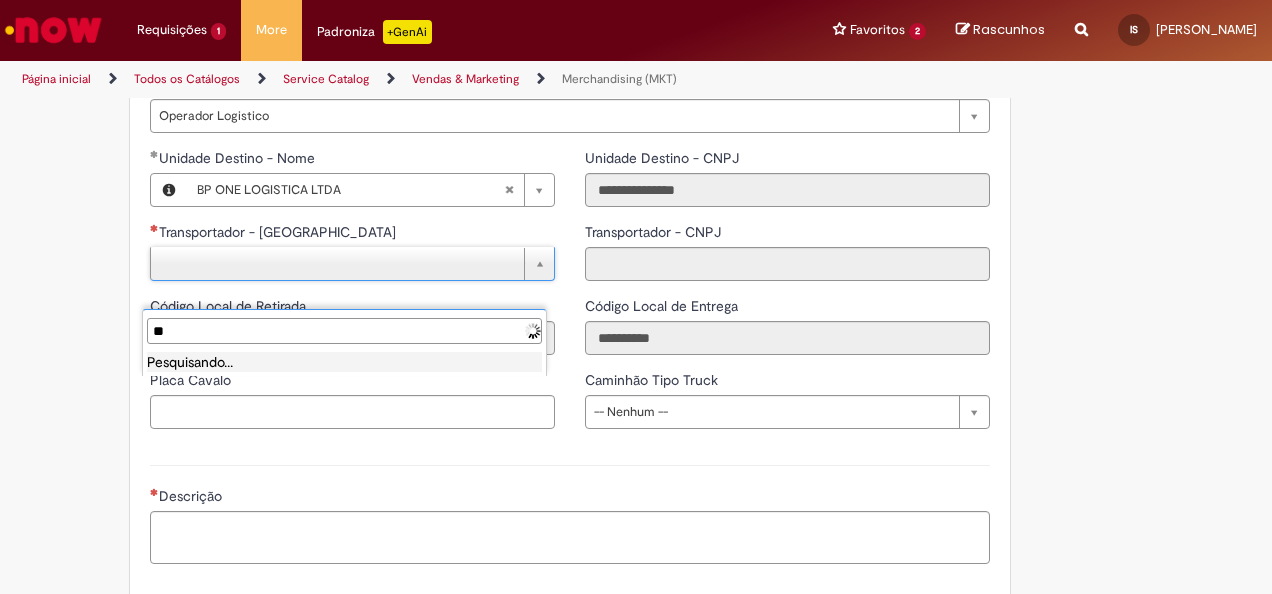 type on "*" 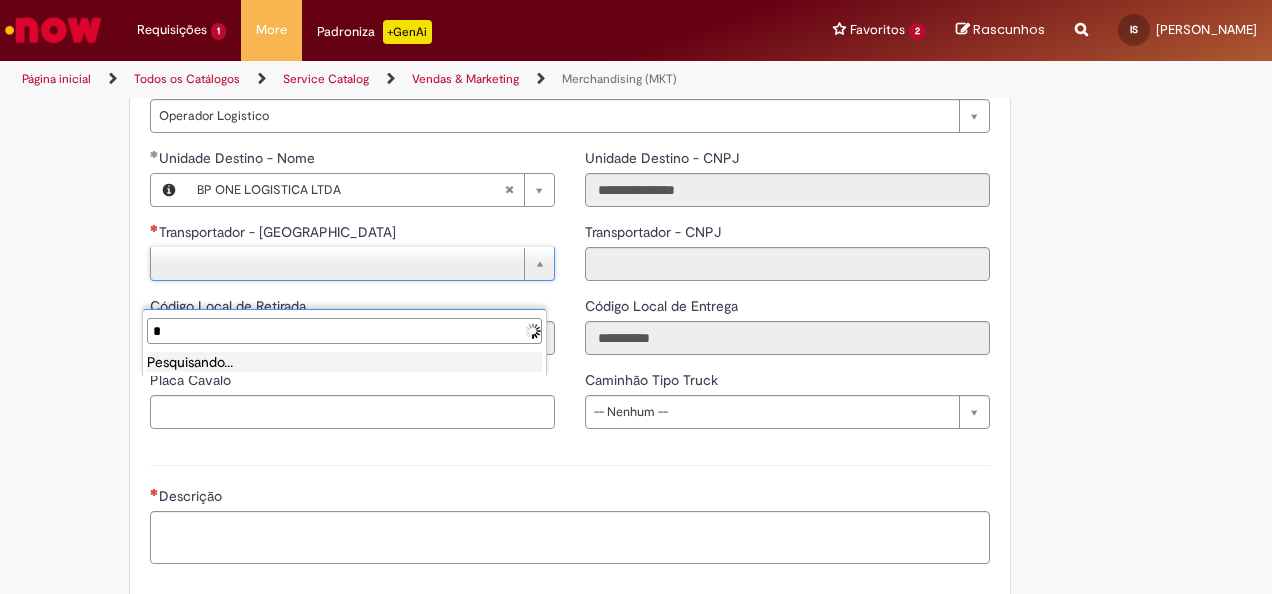 type 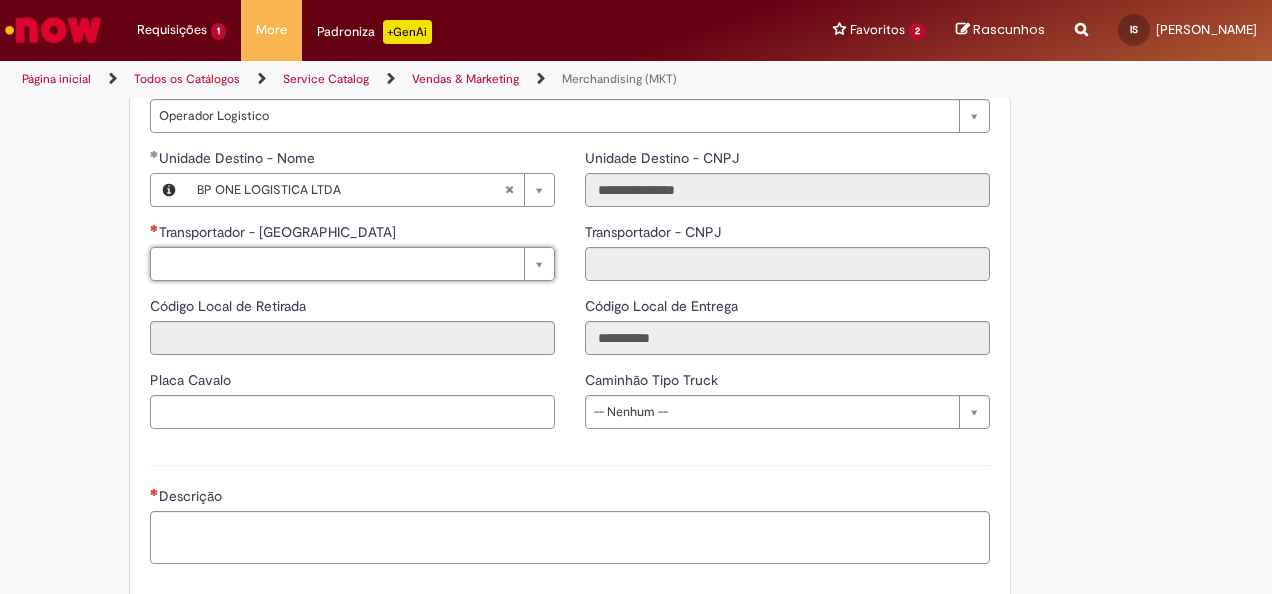 type on "*" 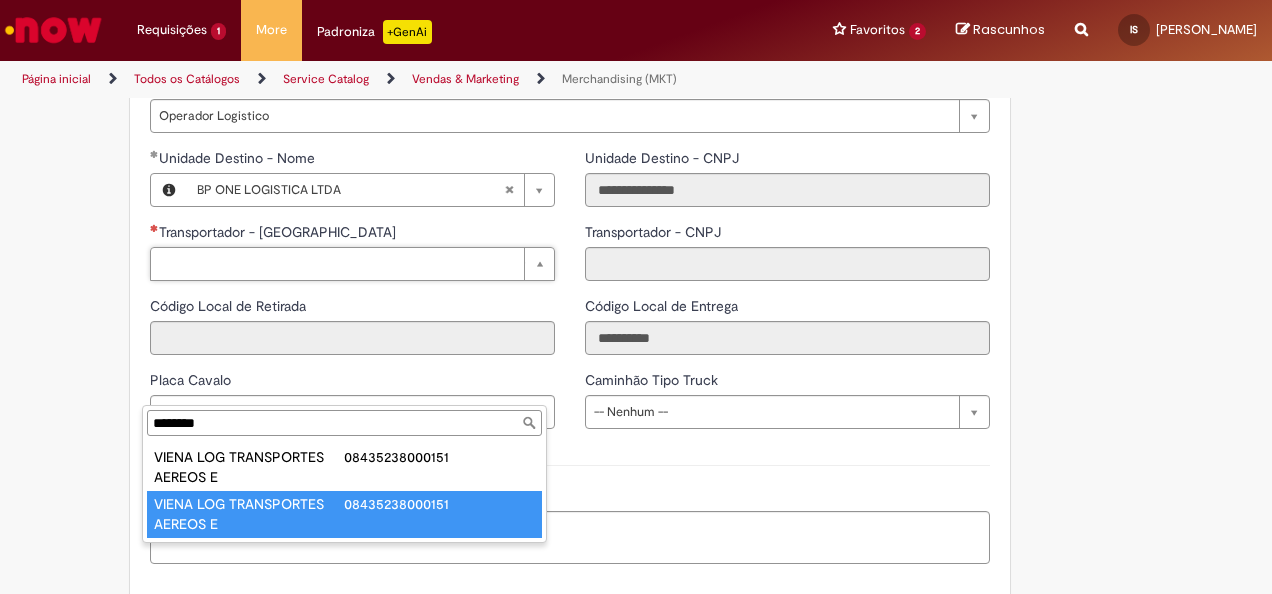 type on "********" 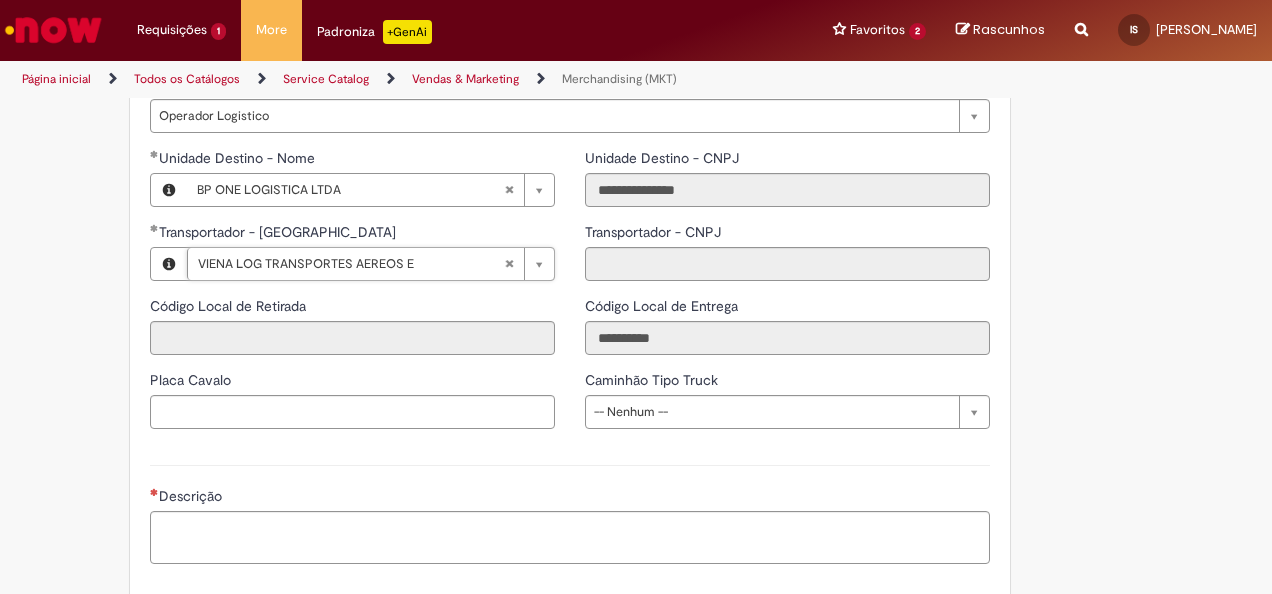 type on "**********" 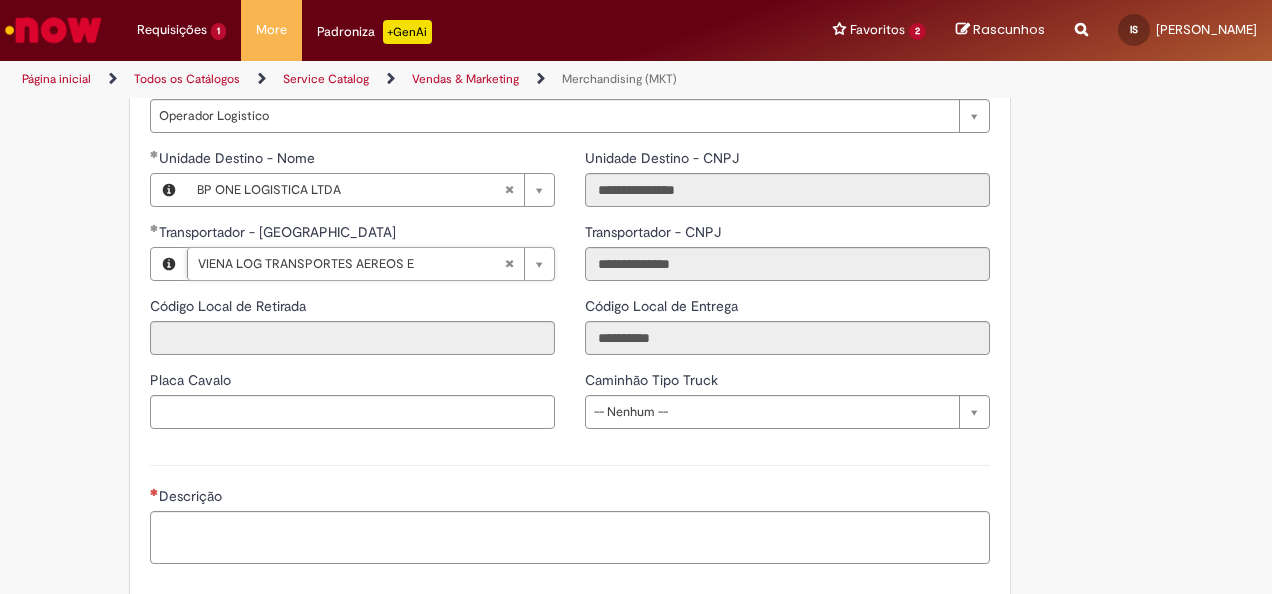 scroll, scrollTop: 2600, scrollLeft: 0, axis: vertical 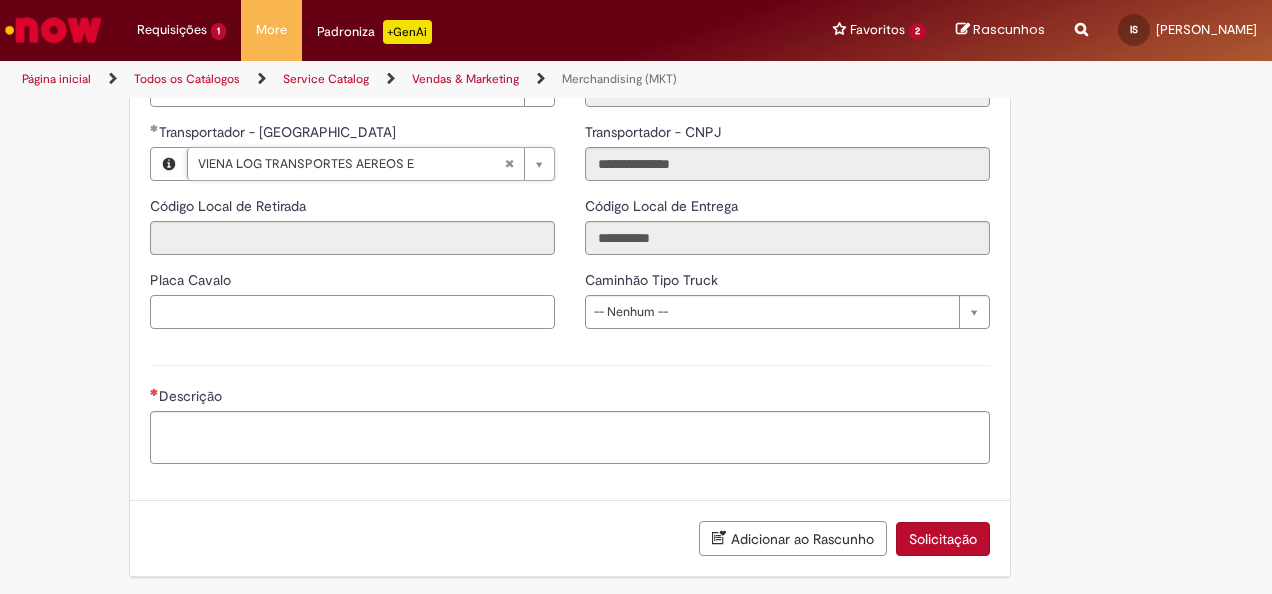 click on "Placa Cavalo" at bounding box center [352, 312] 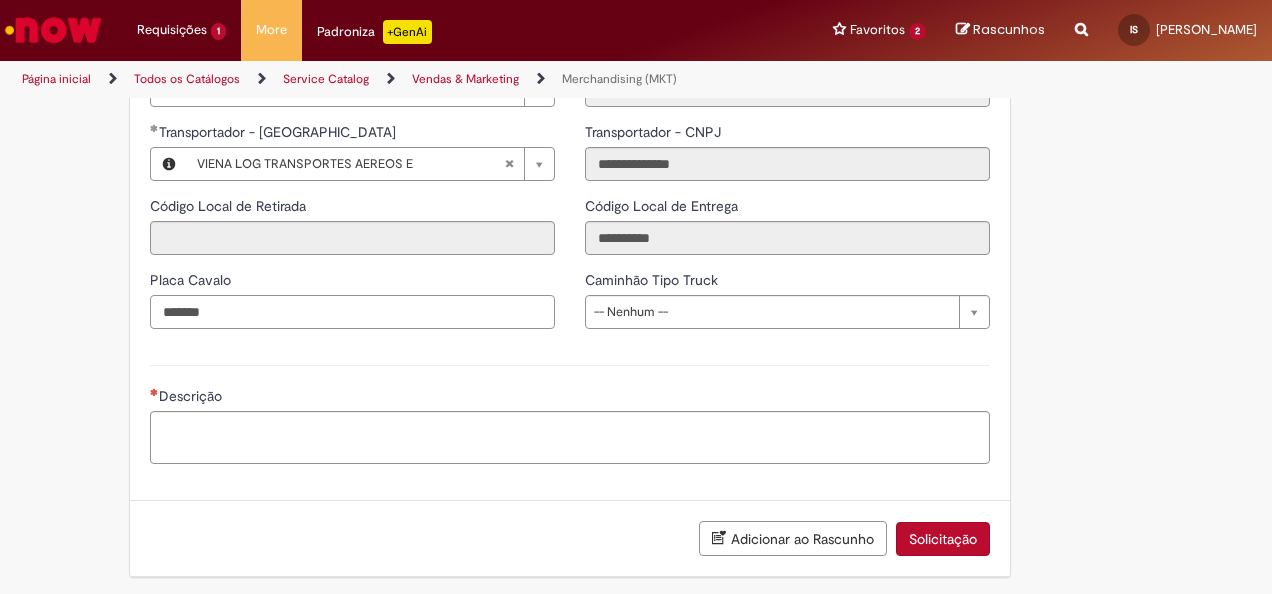 type on "*******" 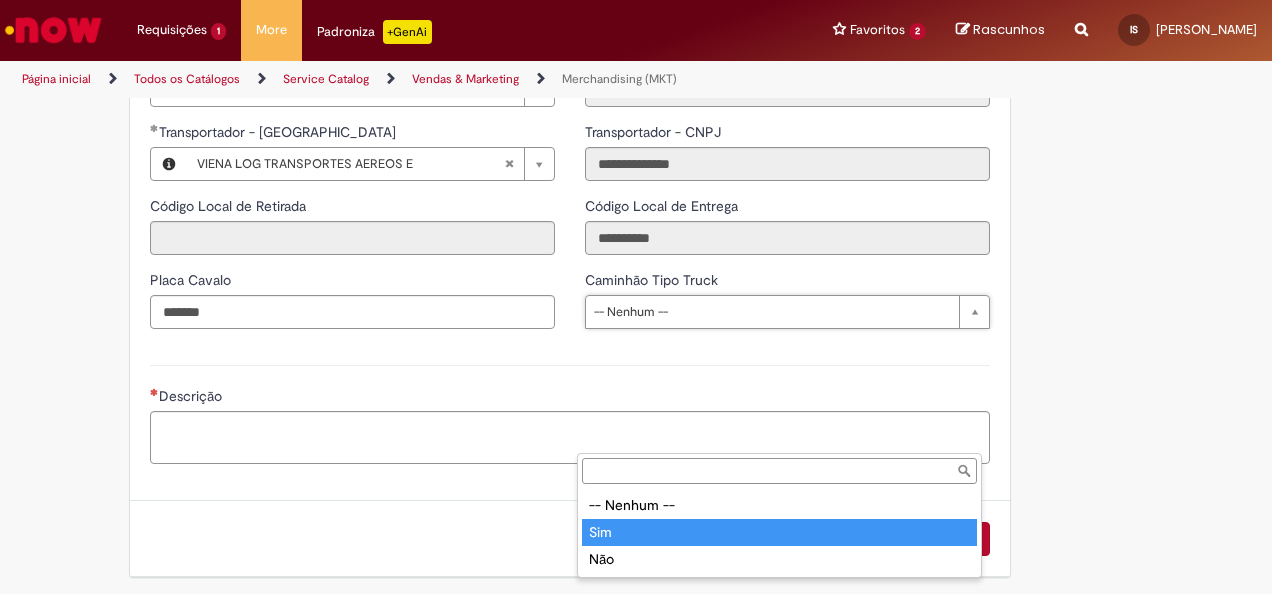 drag, startPoint x: 638, startPoint y: 520, endPoint x: 628, endPoint y: 521, distance: 10.049875 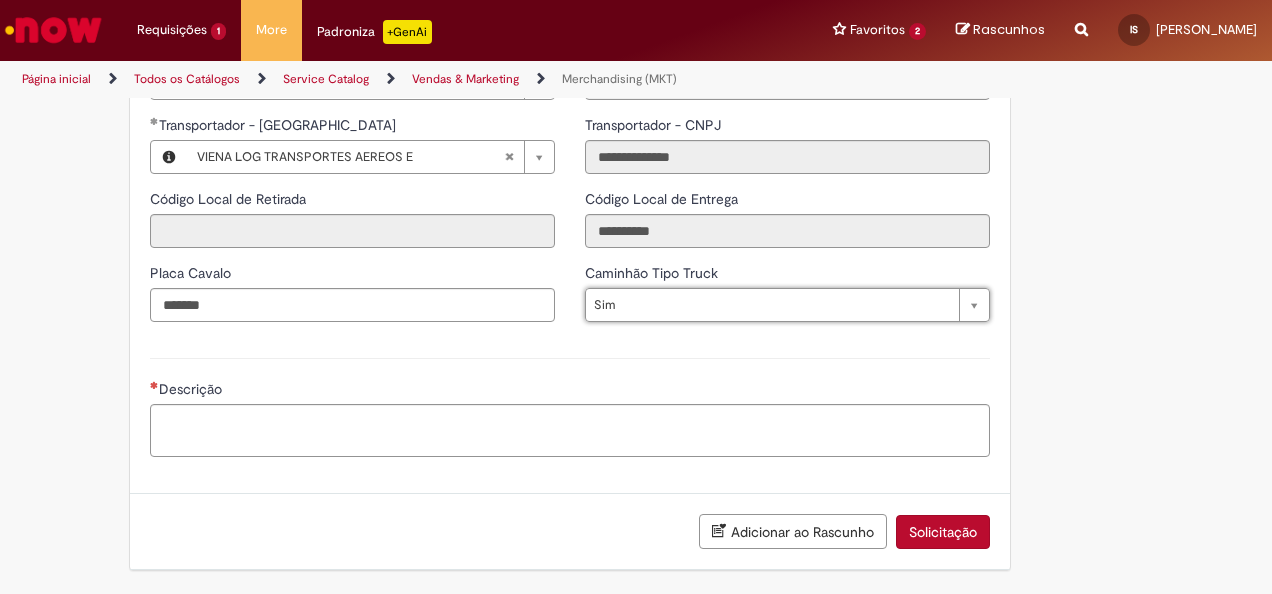 scroll, scrollTop: 2700, scrollLeft: 0, axis: vertical 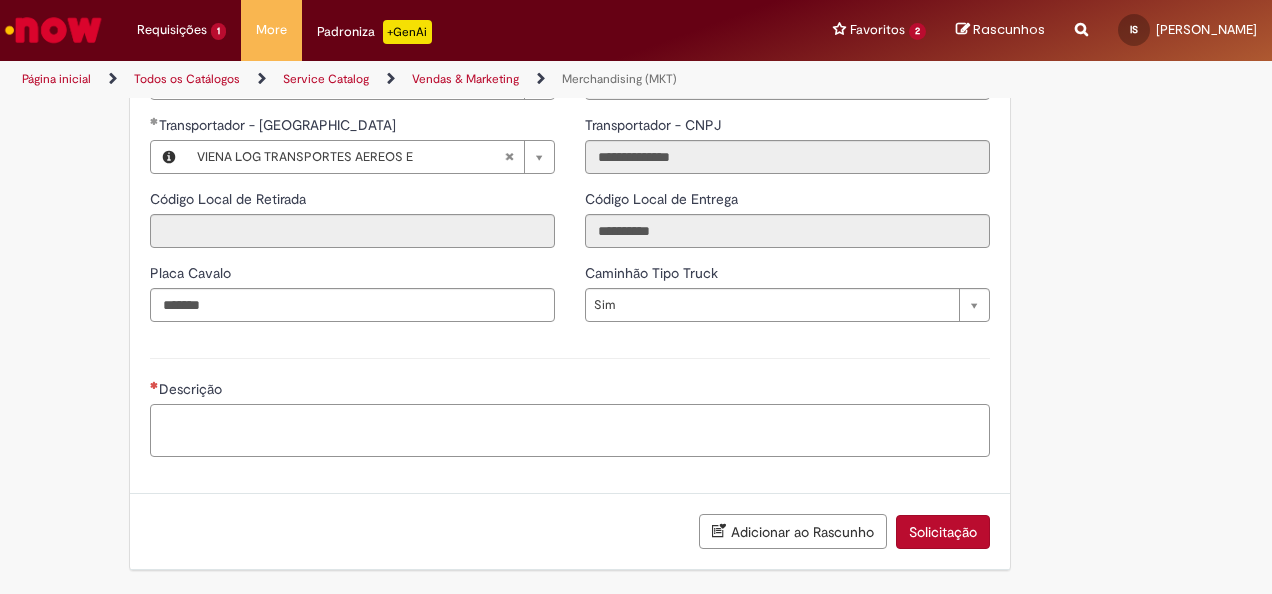 click on "Descrição" at bounding box center (570, 430) 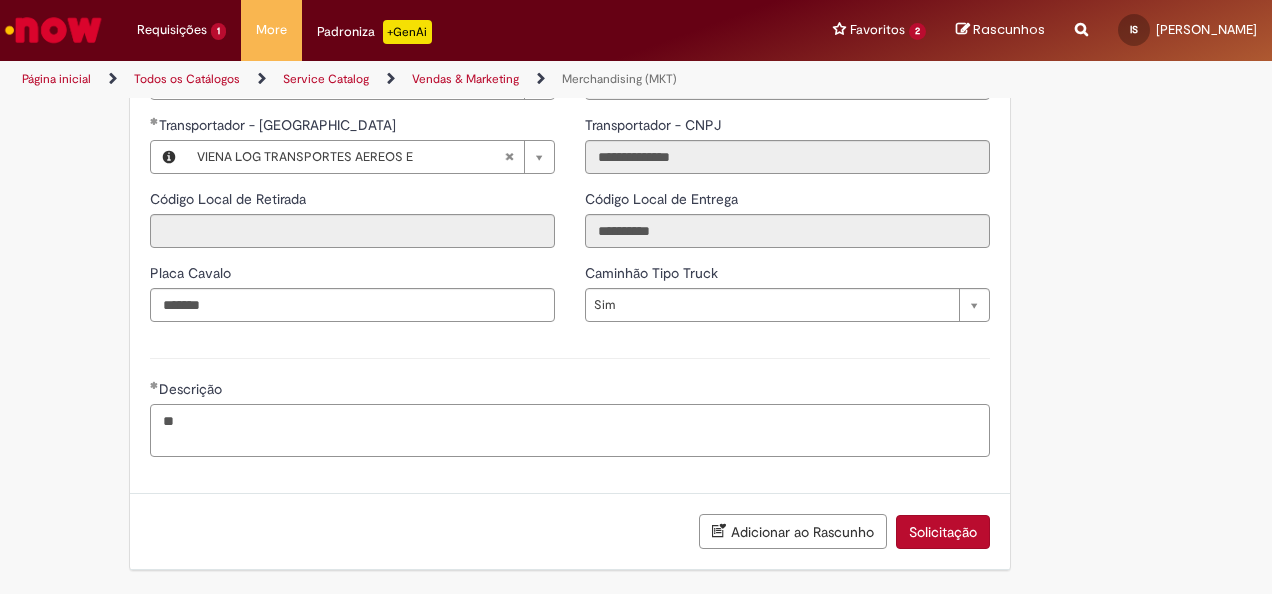type on "*" 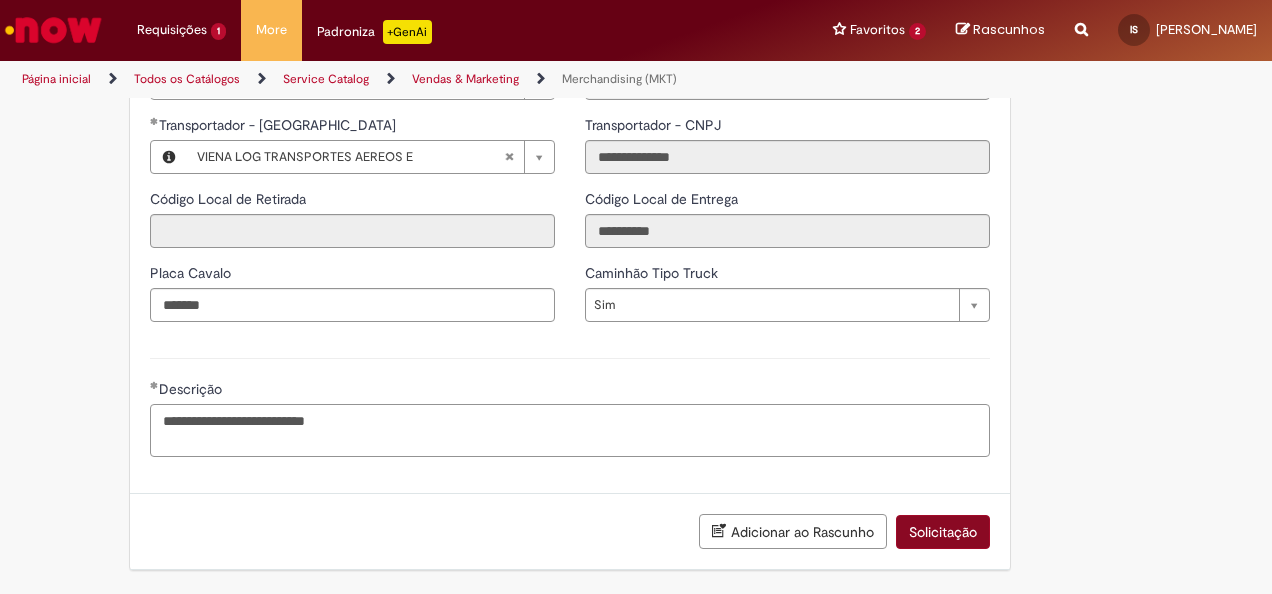 type on "**********" 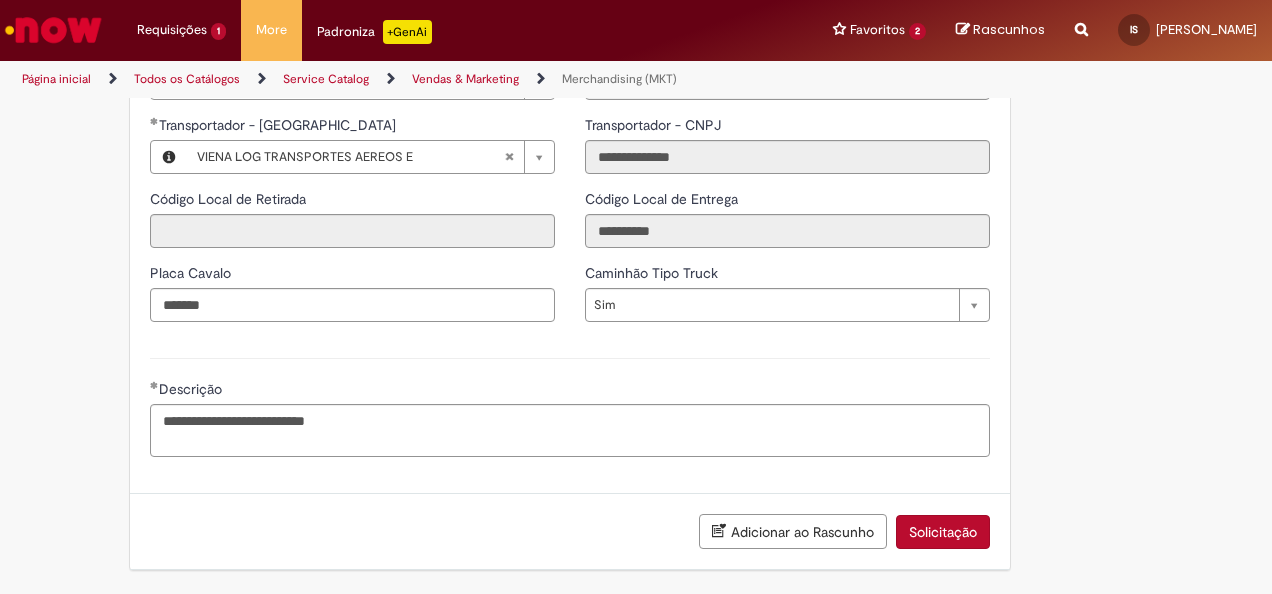 click on "Solicitação" at bounding box center [943, 532] 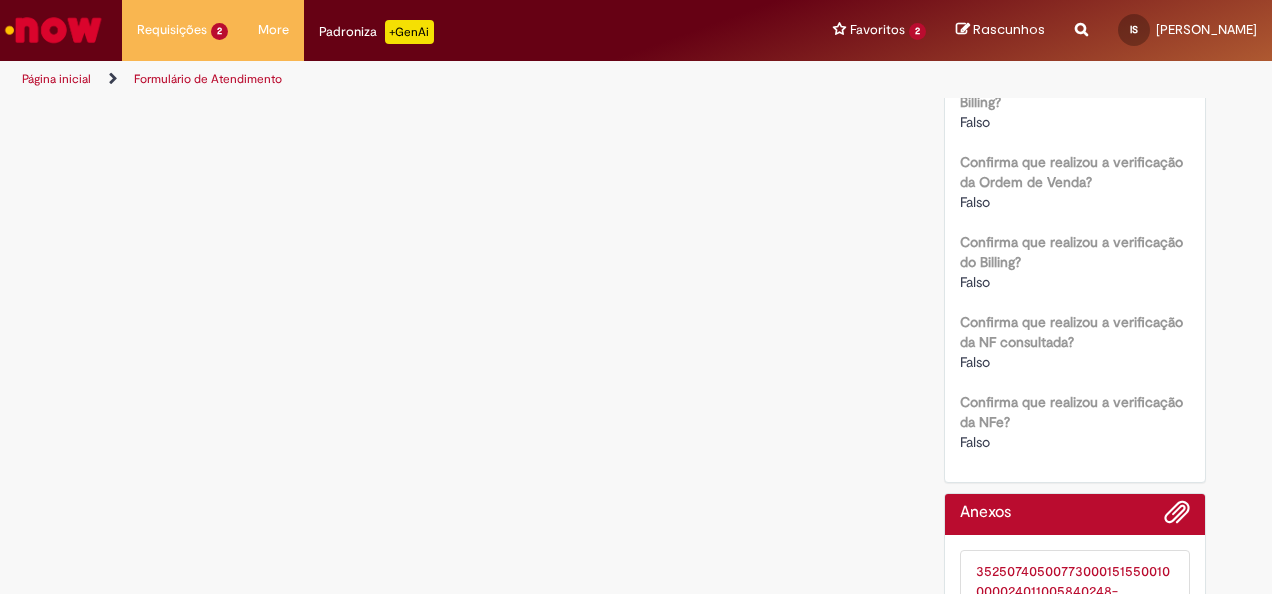 scroll, scrollTop: 0, scrollLeft: 0, axis: both 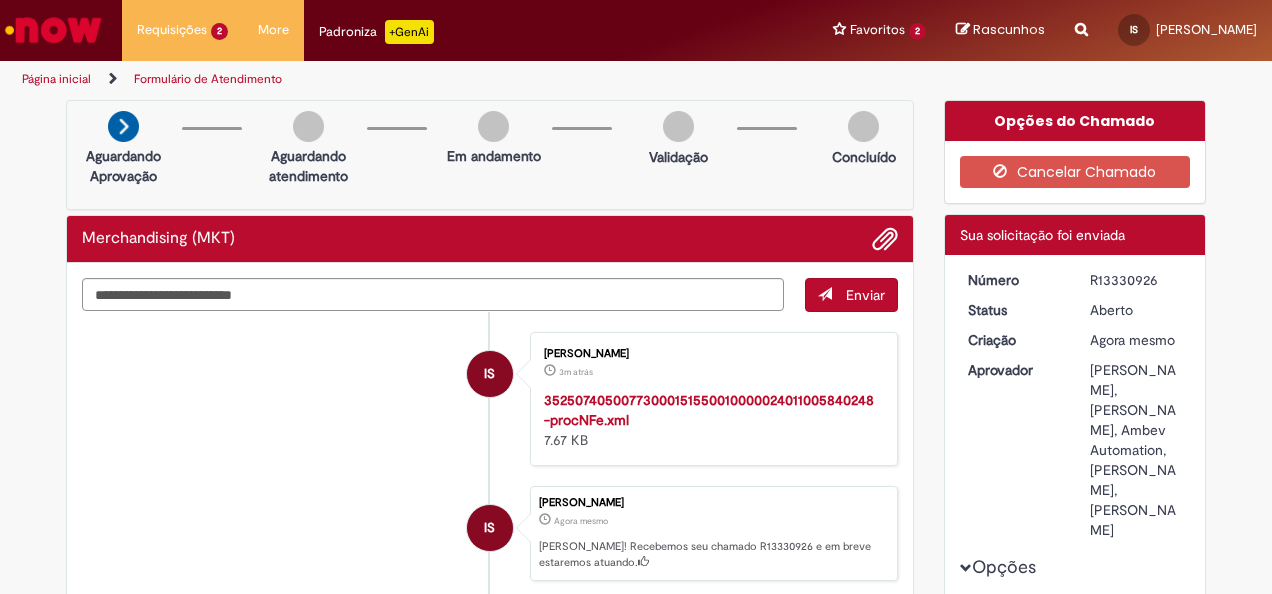 click at bounding box center (53, 30) 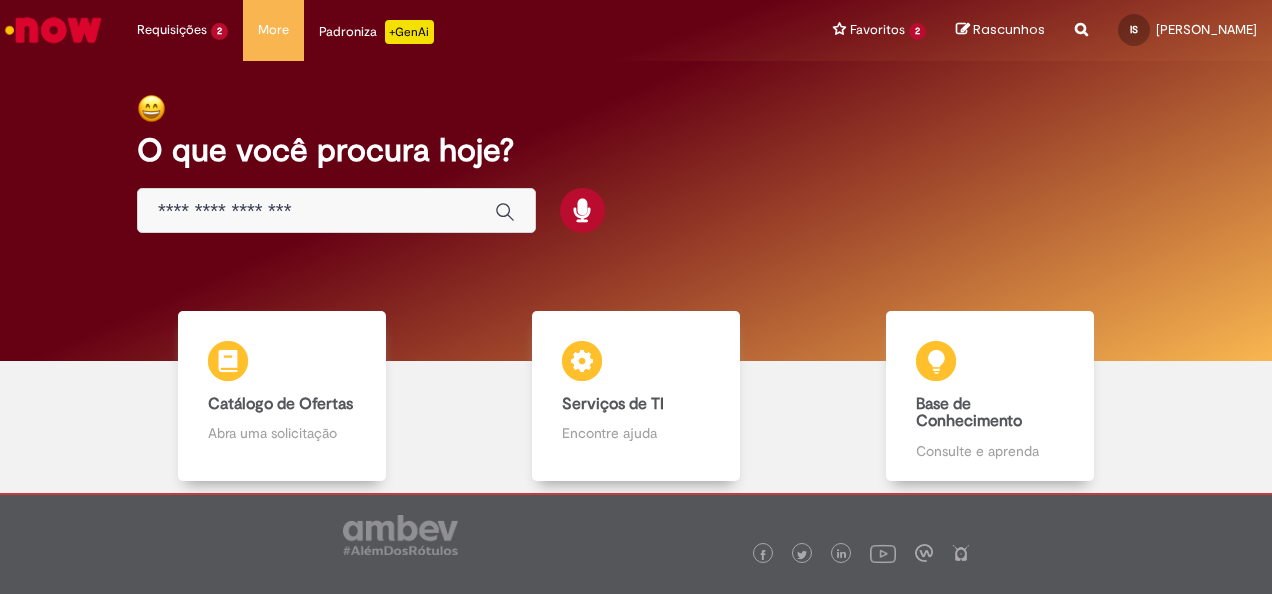 scroll, scrollTop: 0, scrollLeft: 0, axis: both 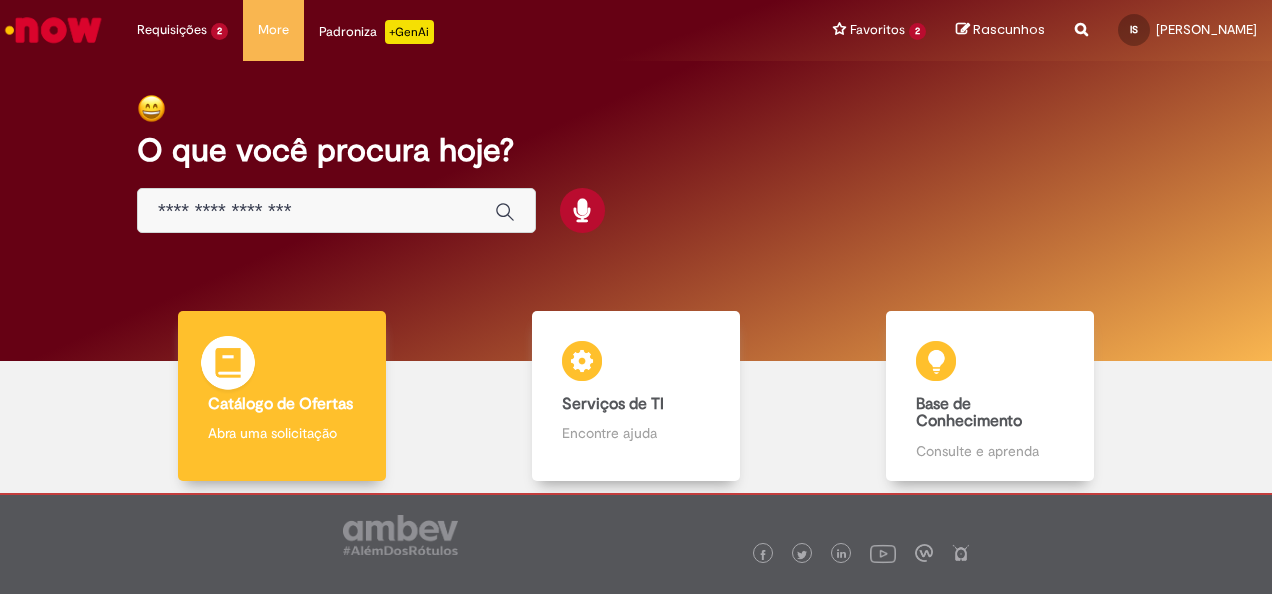 click on "Catálogo de Ofertas
Catálogo de Ofertas
Abra uma solicitação" at bounding box center [282, 396] 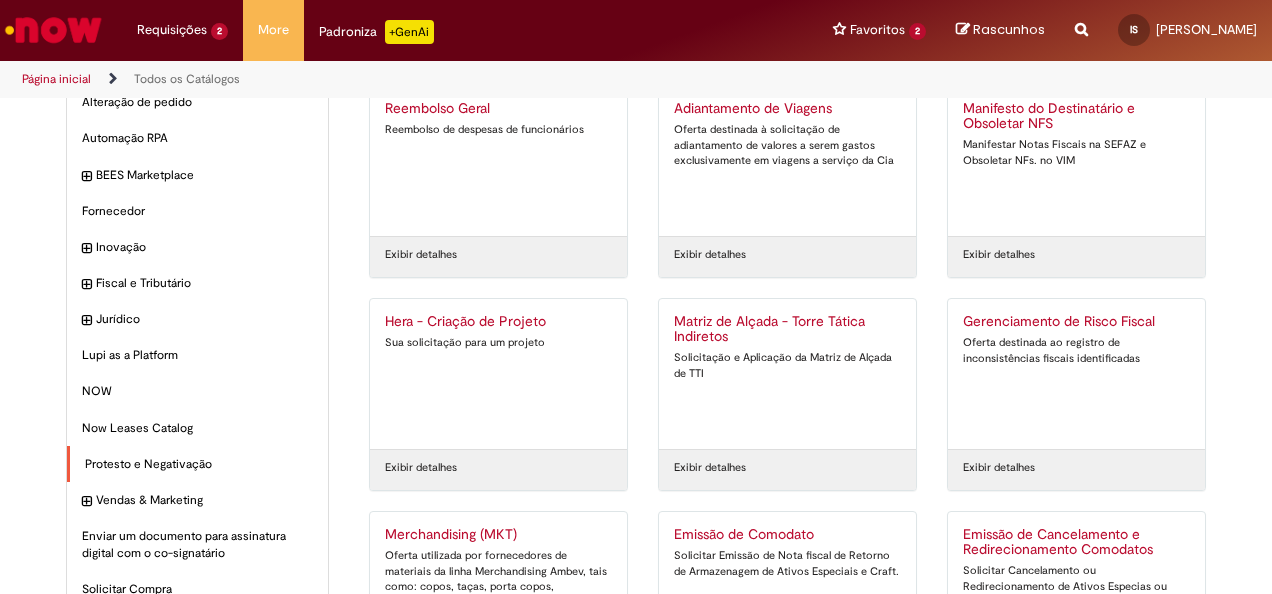 scroll, scrollTop: 100, scrollLeft: 0, axis: vertical 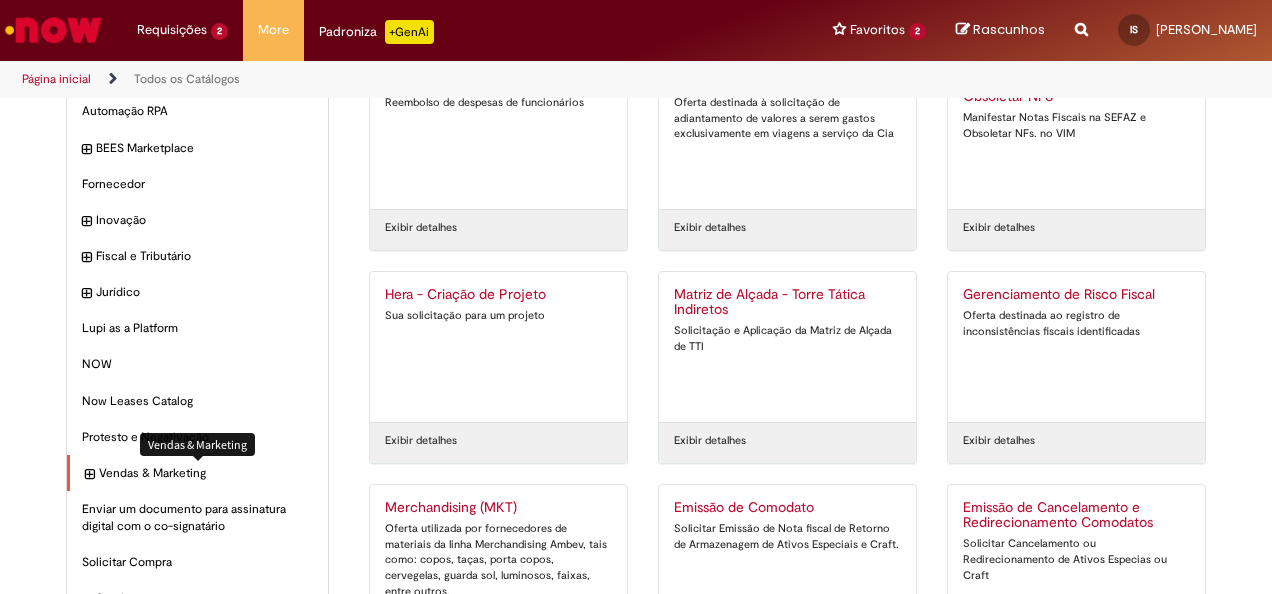 click on "Vendas & Marketing
Itens" at bounding box center (206, 473) 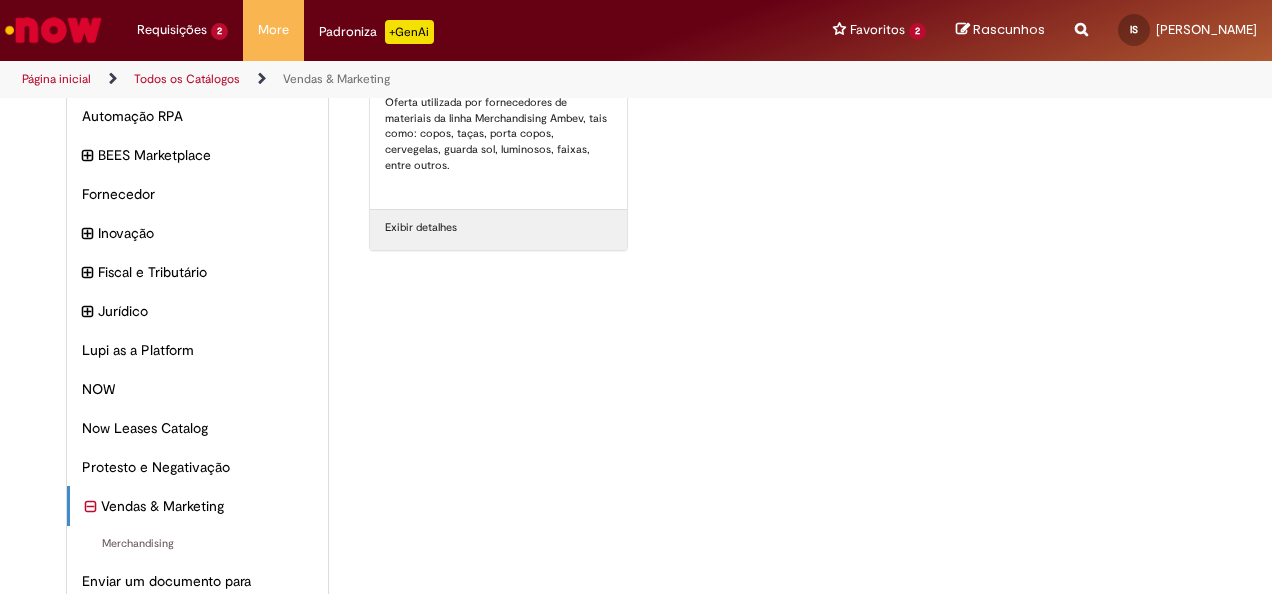 scroll, scrollTop: 32, scrollLeft: 0, axis: vertical 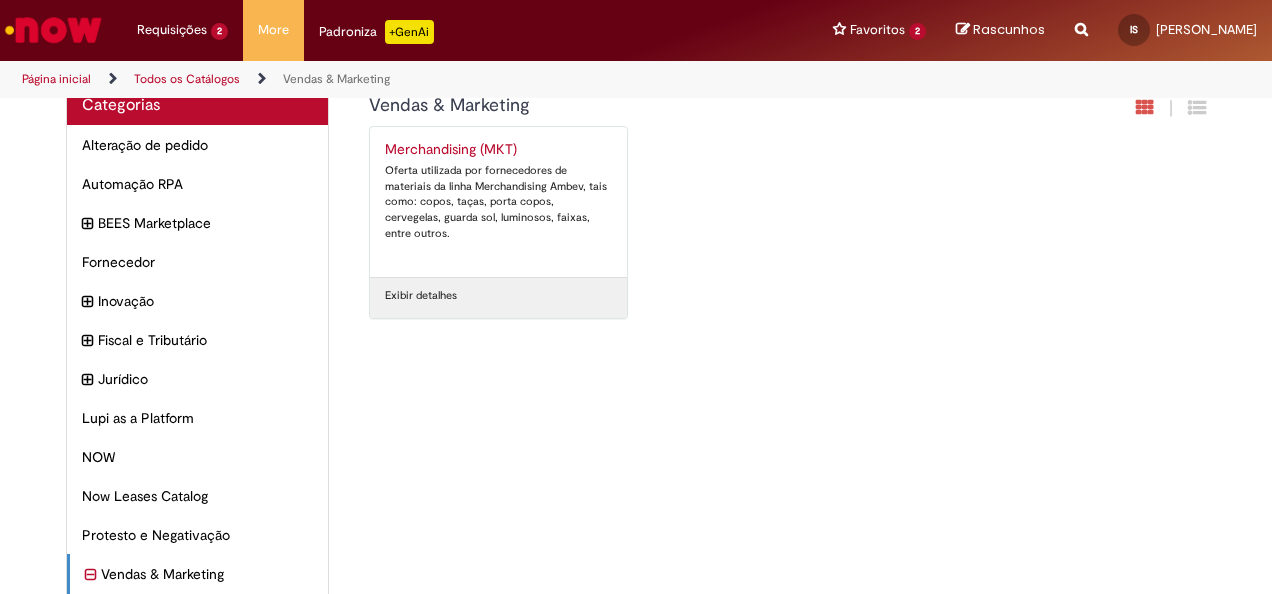 click on "Oferta utilizada por fornecedores de materiais da linha Merchandising Ambev, tais como: copos, taças, porta copos, cervegelas, guarda sol, luminosos, faixas, entre outros." at bounding box center [498, 202] 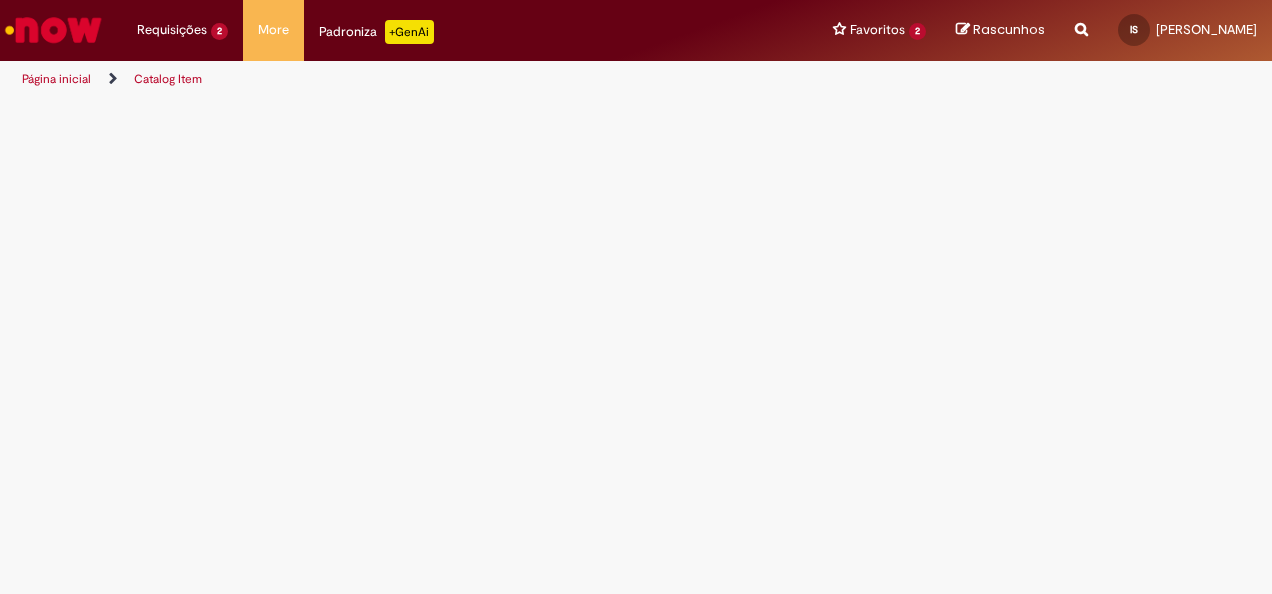 scroll, scrollTop: 0, scrollLeft: 0, axis: both 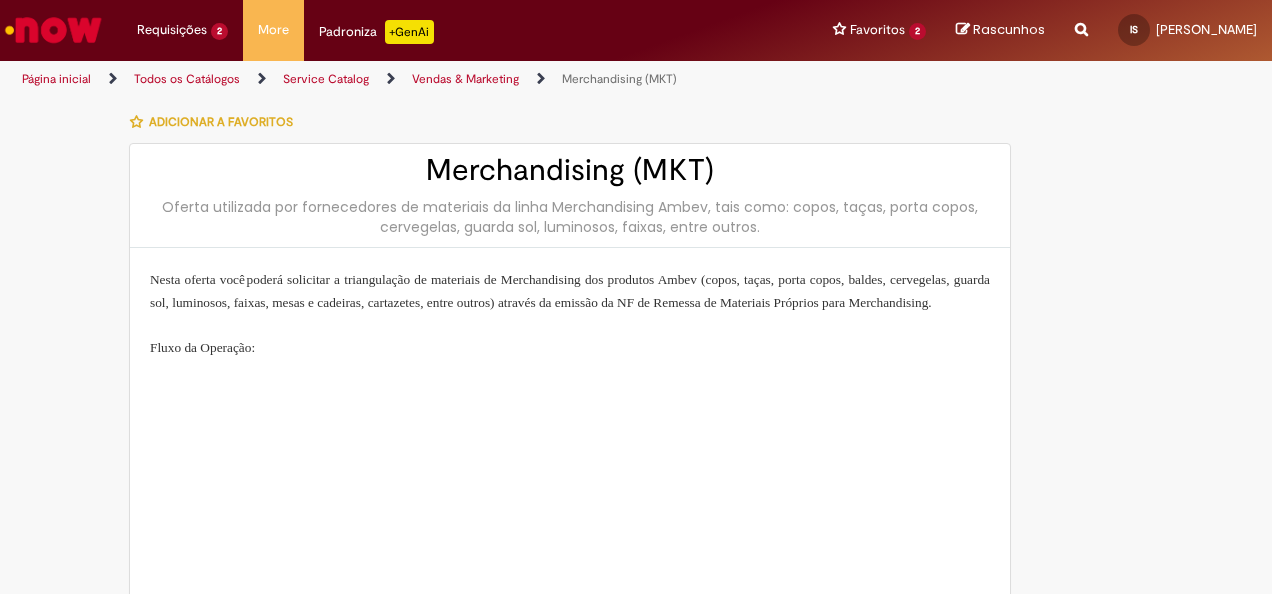 type on "**********" 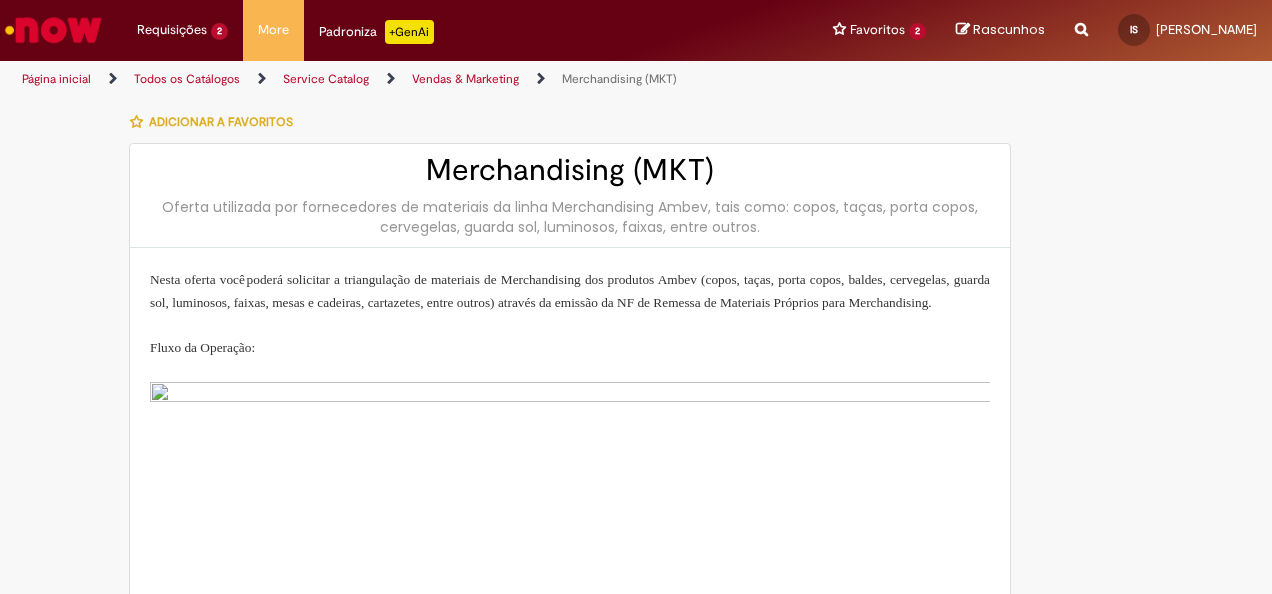 type on "**********" 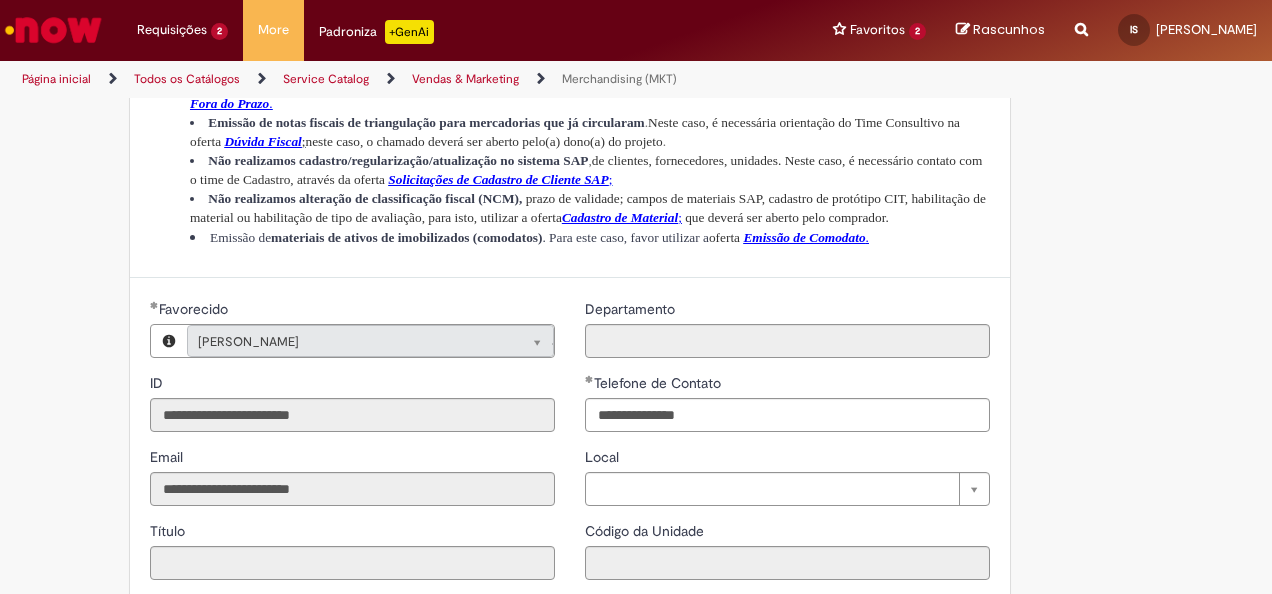 scroll, scrollTop: 1300, scrollLeft: 0, axis: vertical 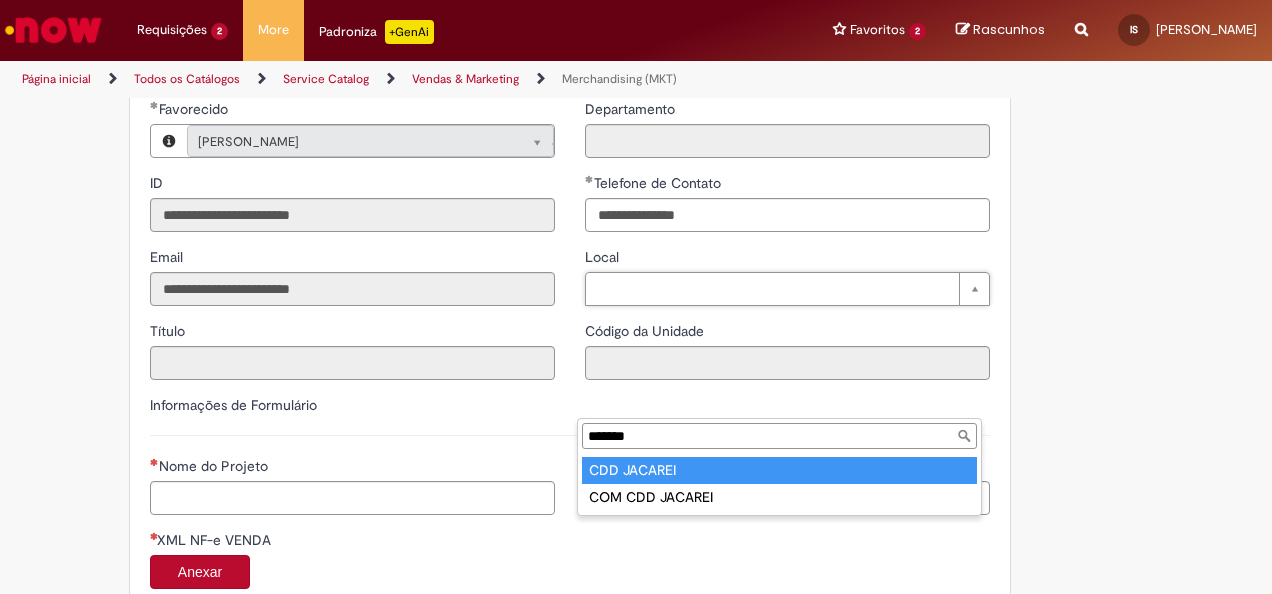 type on "*******" 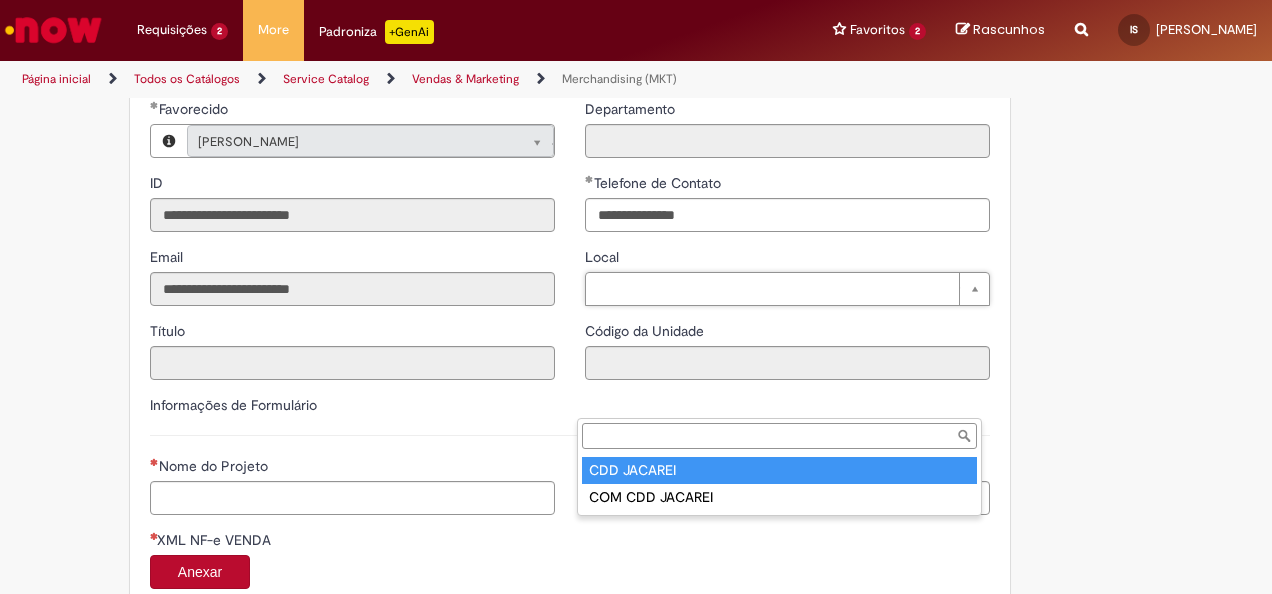type on "****" 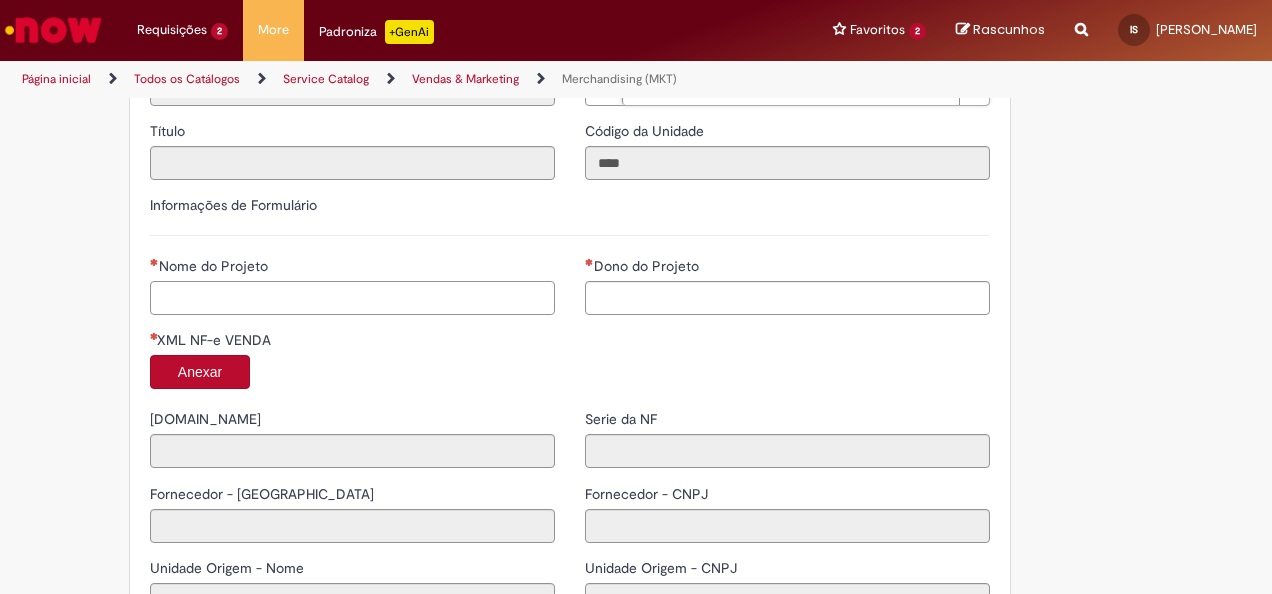 click on "Nome do Projeto" at bounding box center [352, 298] 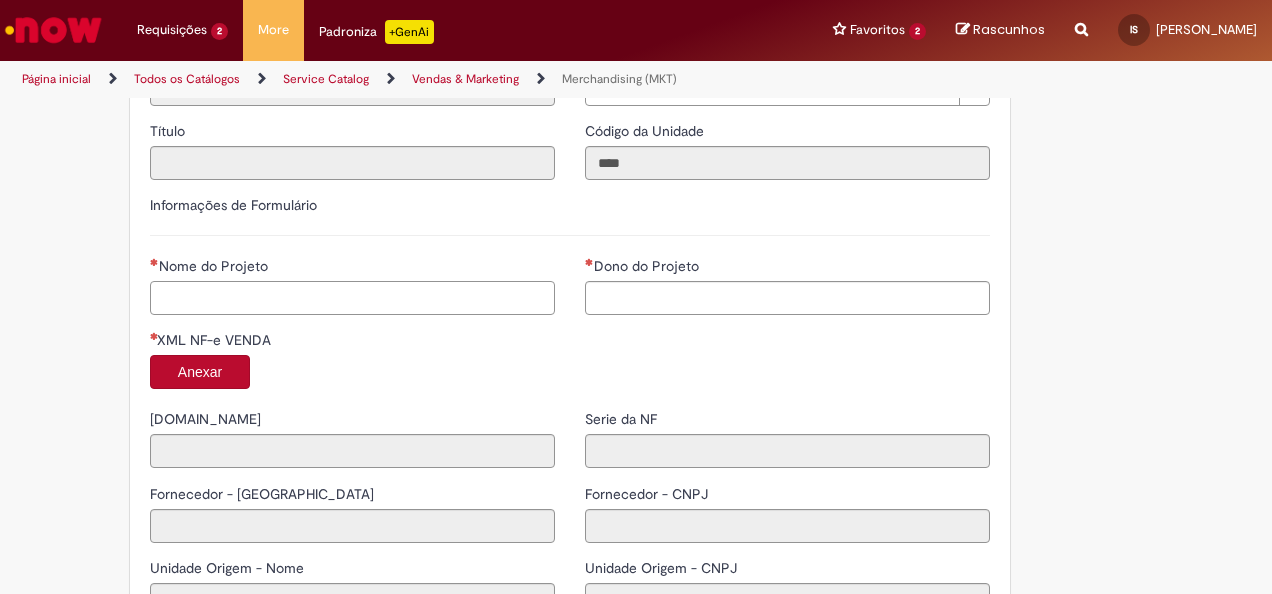 type on "**********" 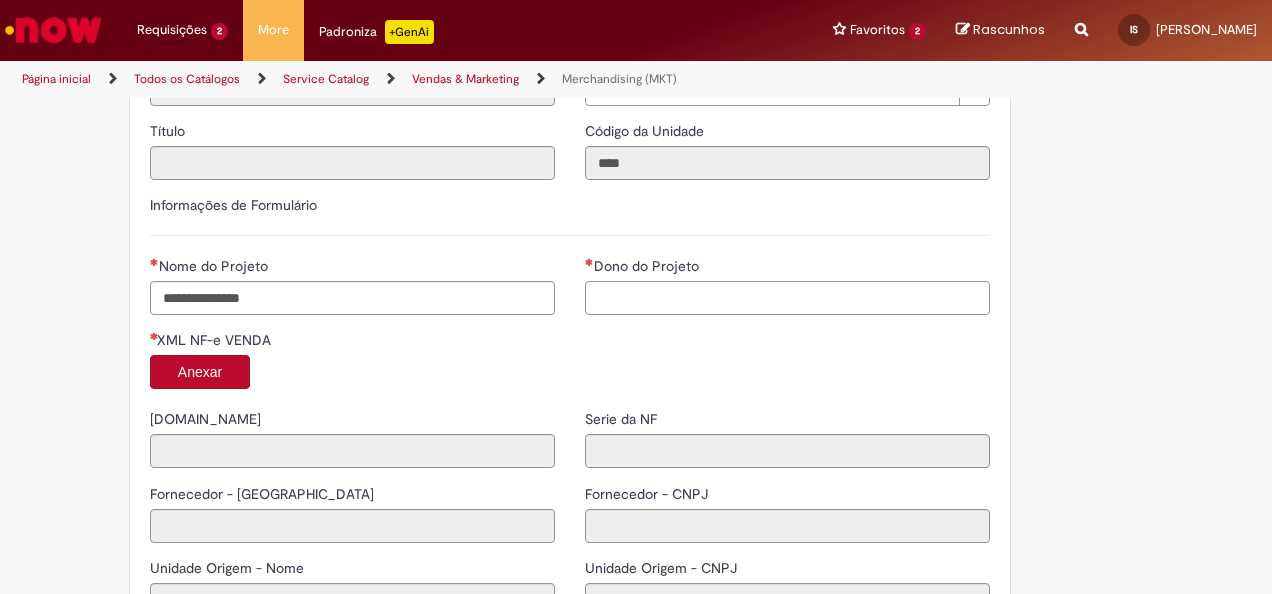 click on "Dono do Projeto" at bounding box center [787, 298] 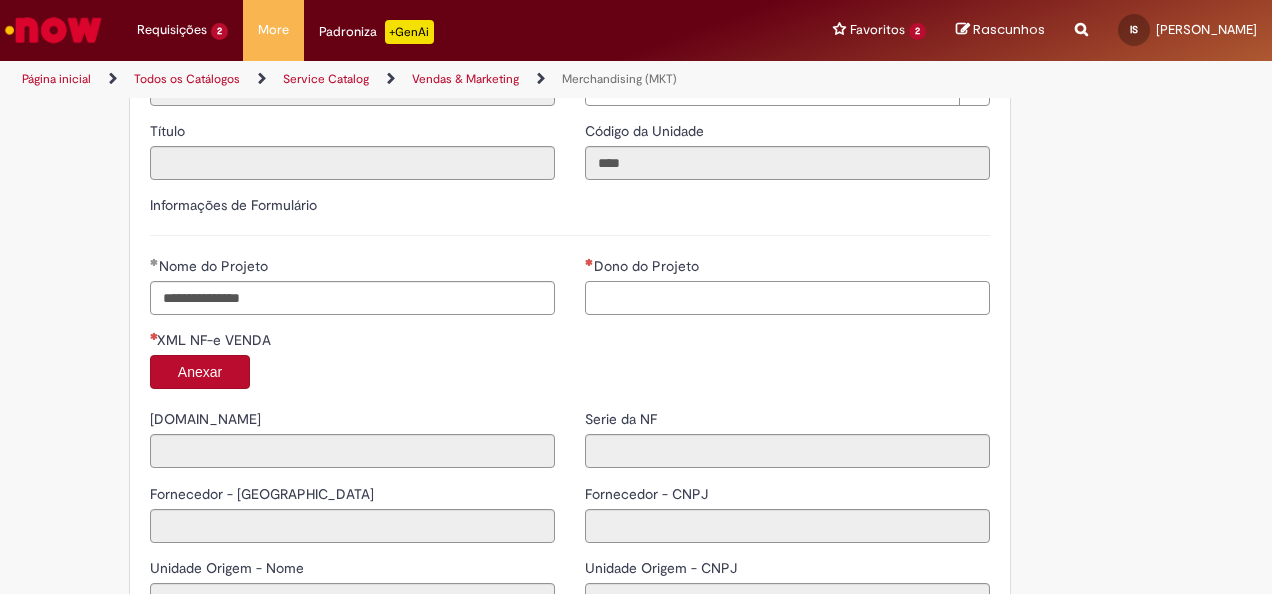 paste on "**********" 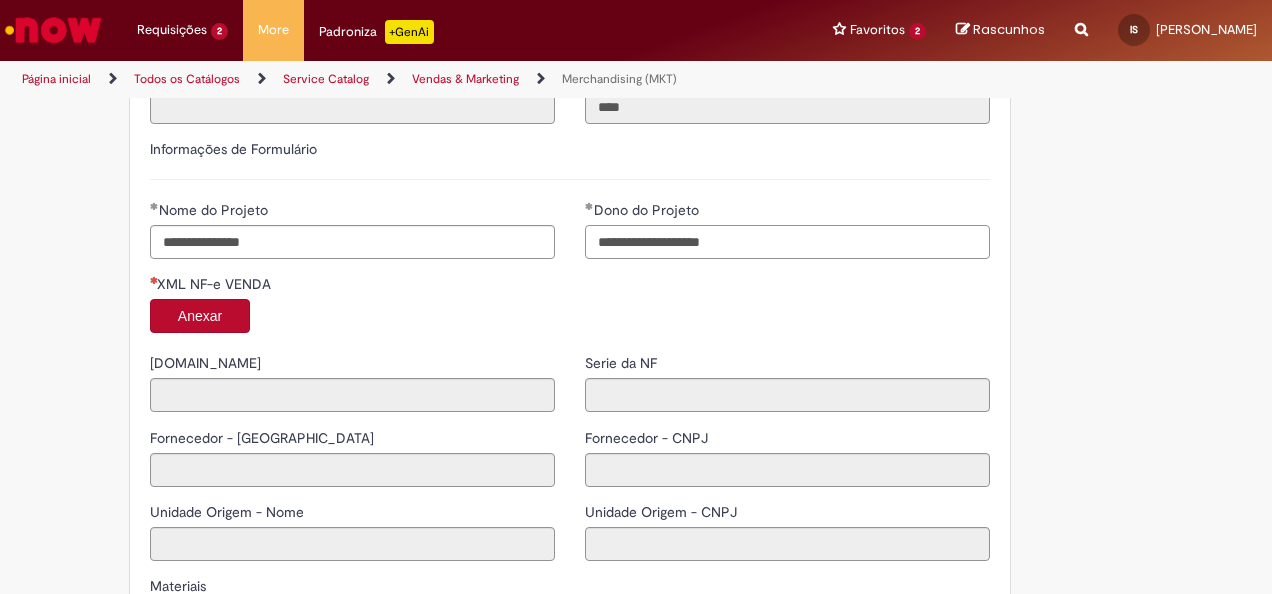 scroll, scrollTop: 1600, scrollLeft: 0, axis: vertical 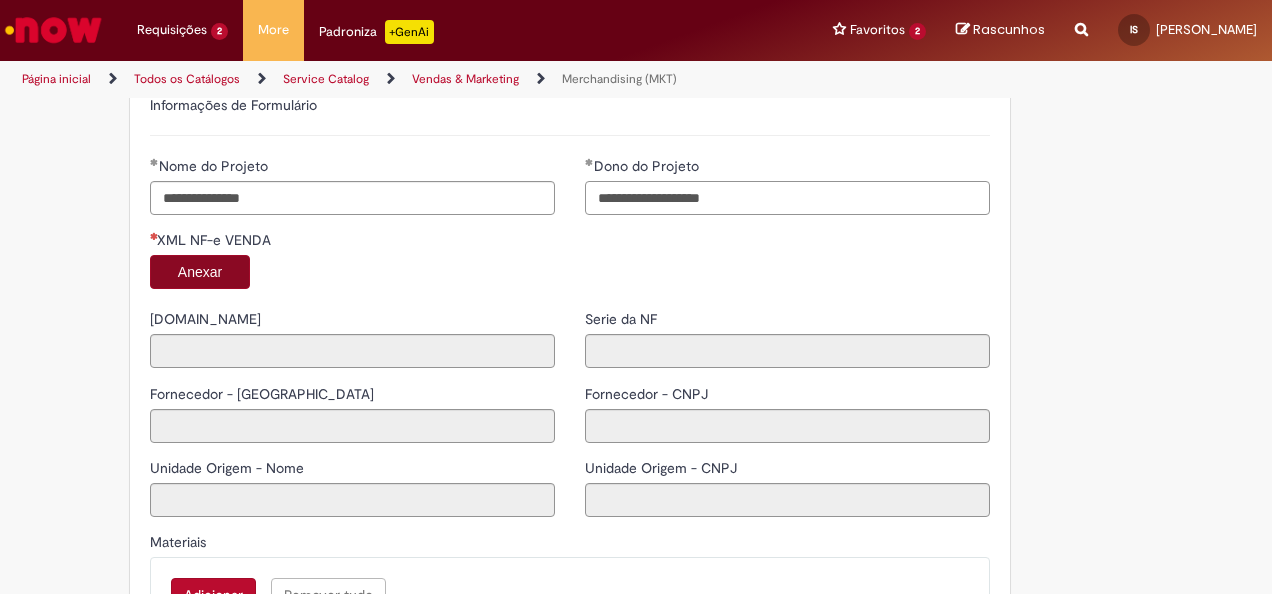 type on "**********" 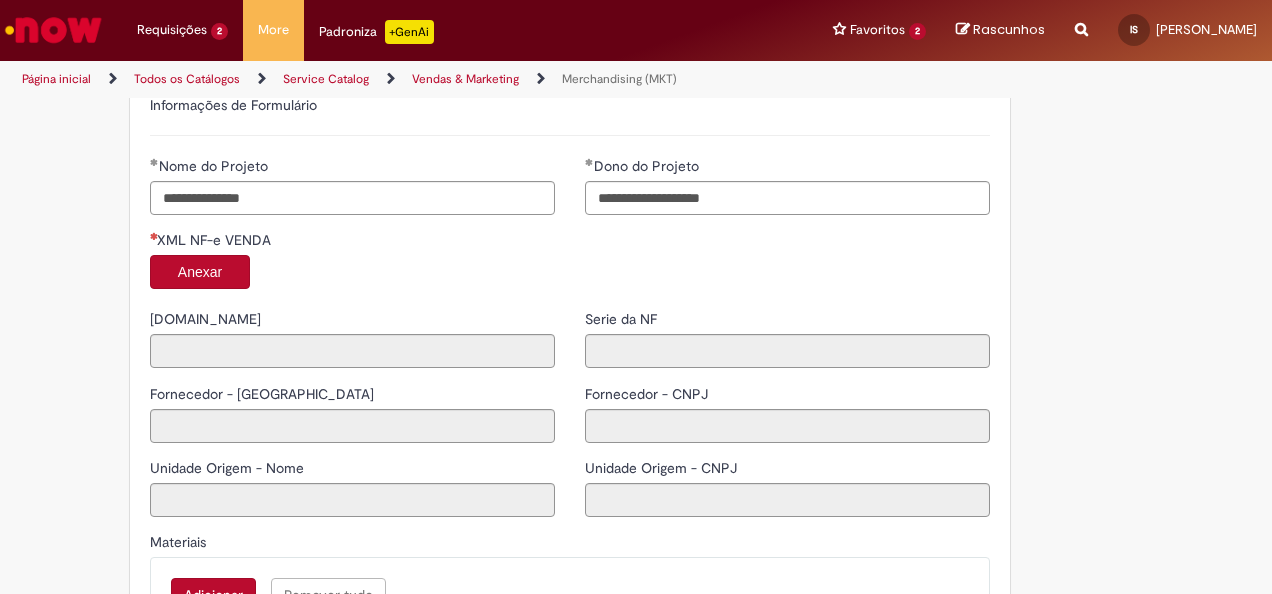click on "Anexar" at bounding box center [200, 272] 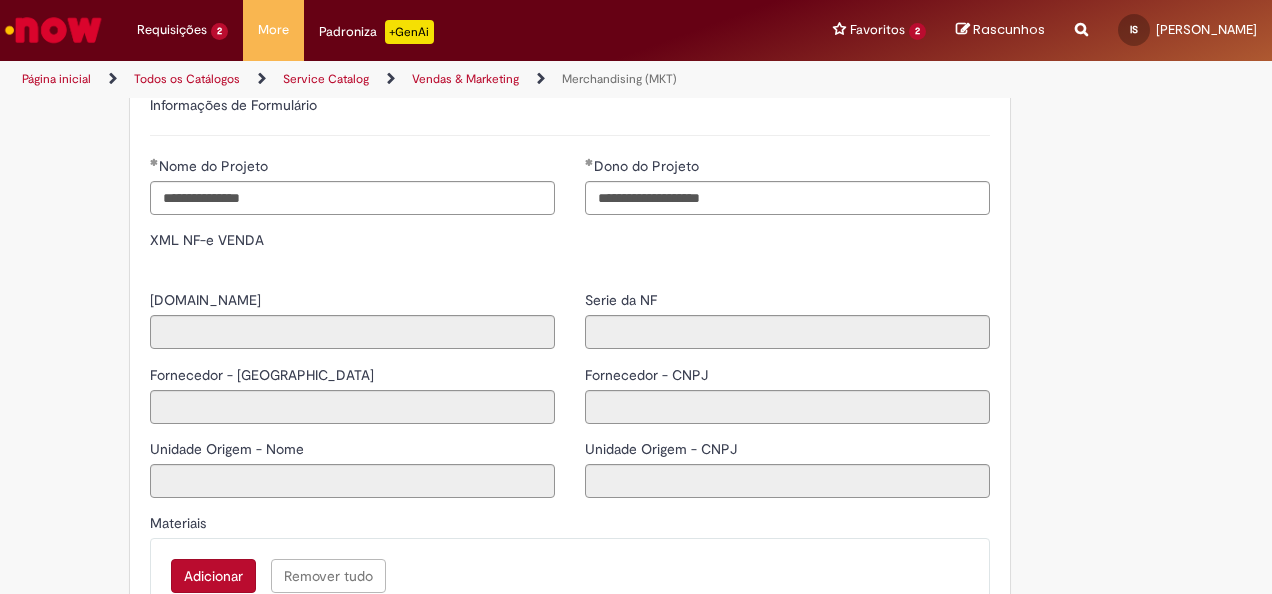 type on "****" 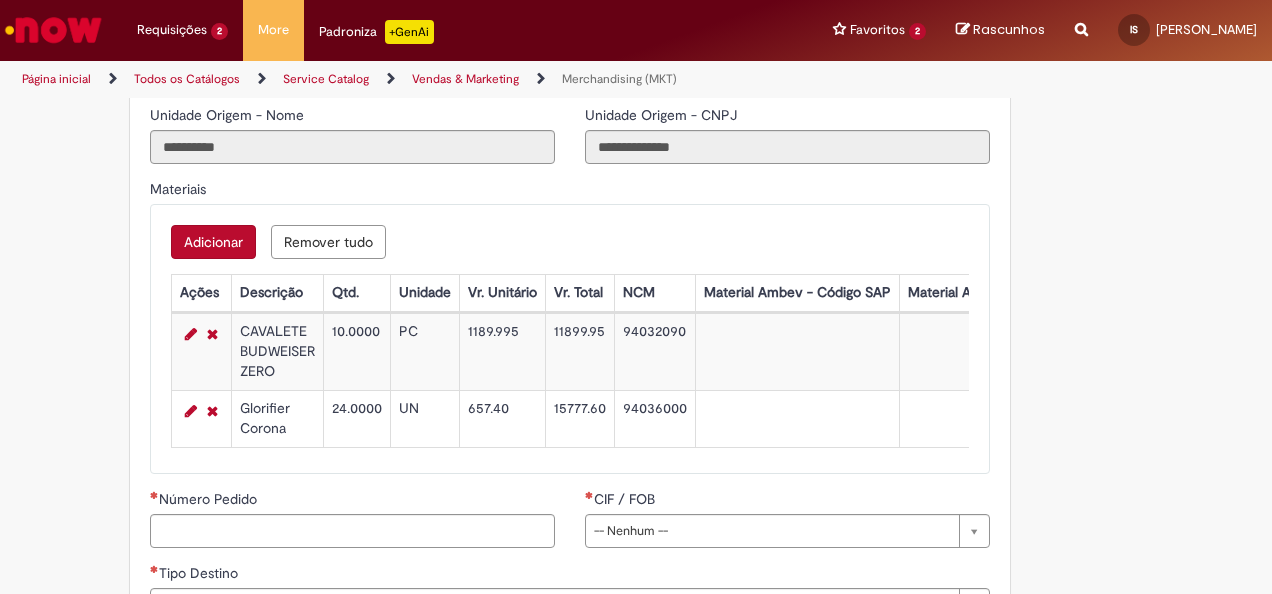 scroll, scrollTop: 2100, scrollLeft: 0, axis: vertical 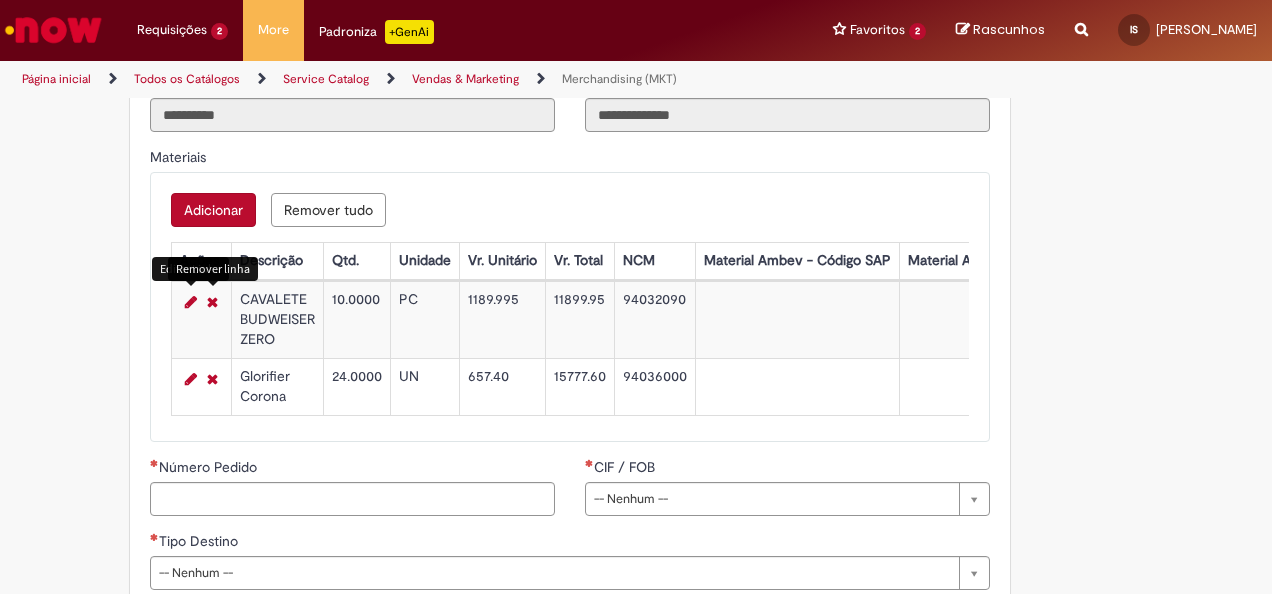 click at bounding box center (191, 302) 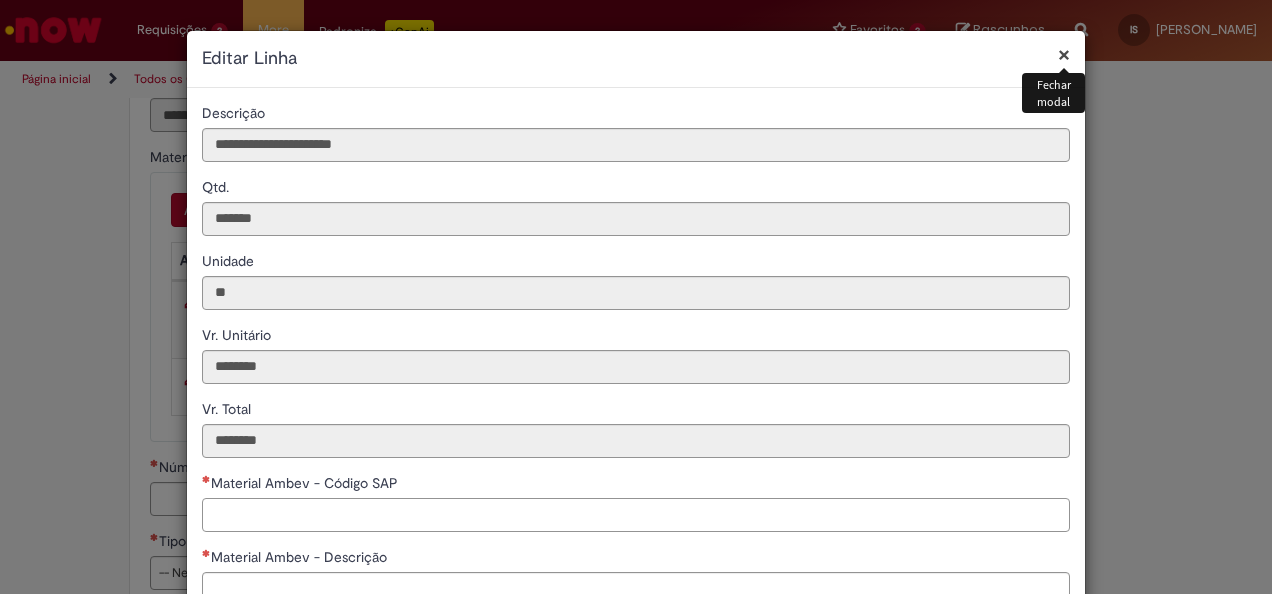 click on "Material Ambev - Código SAP" at bounding box center [636, 515] 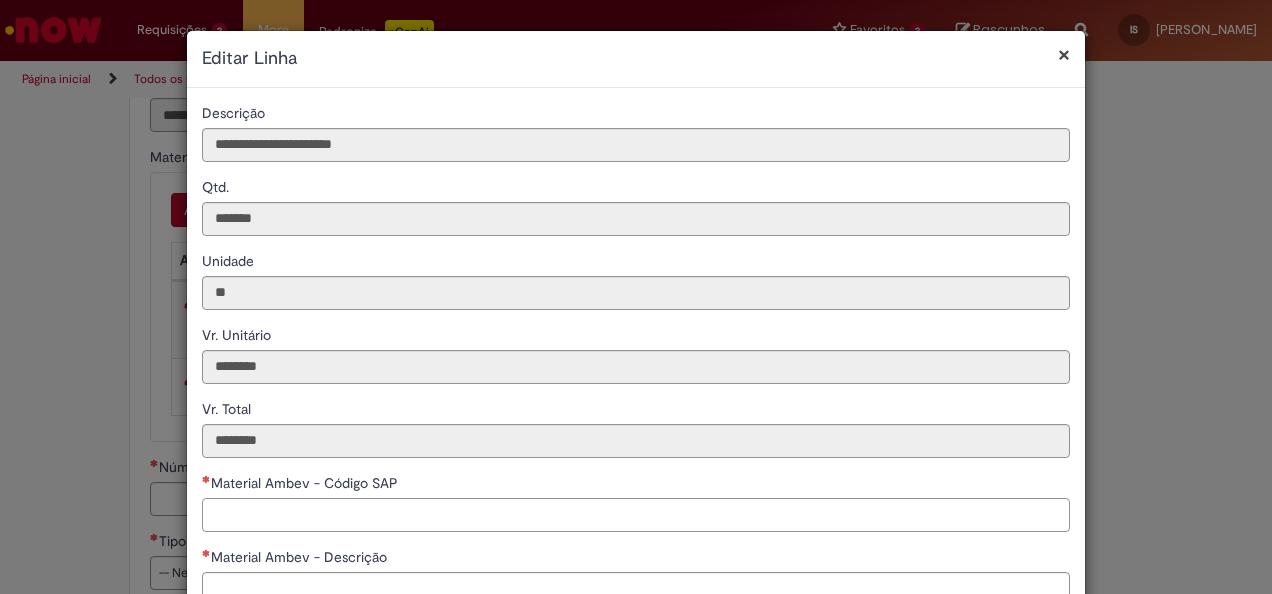 paste on "********" 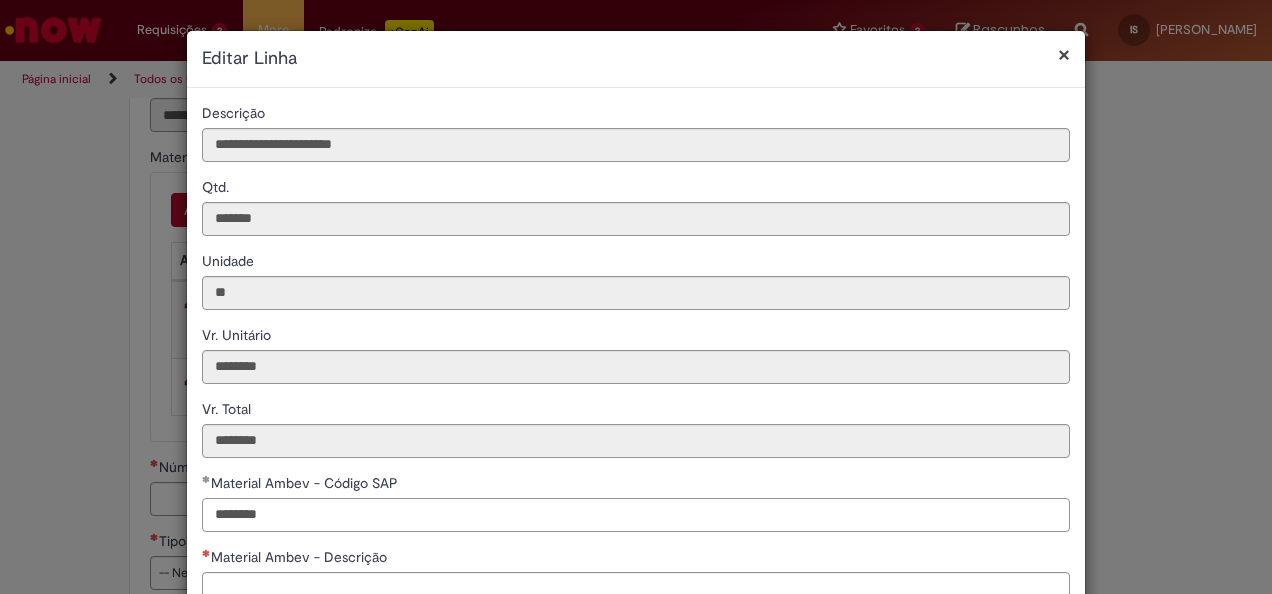 type on "********" 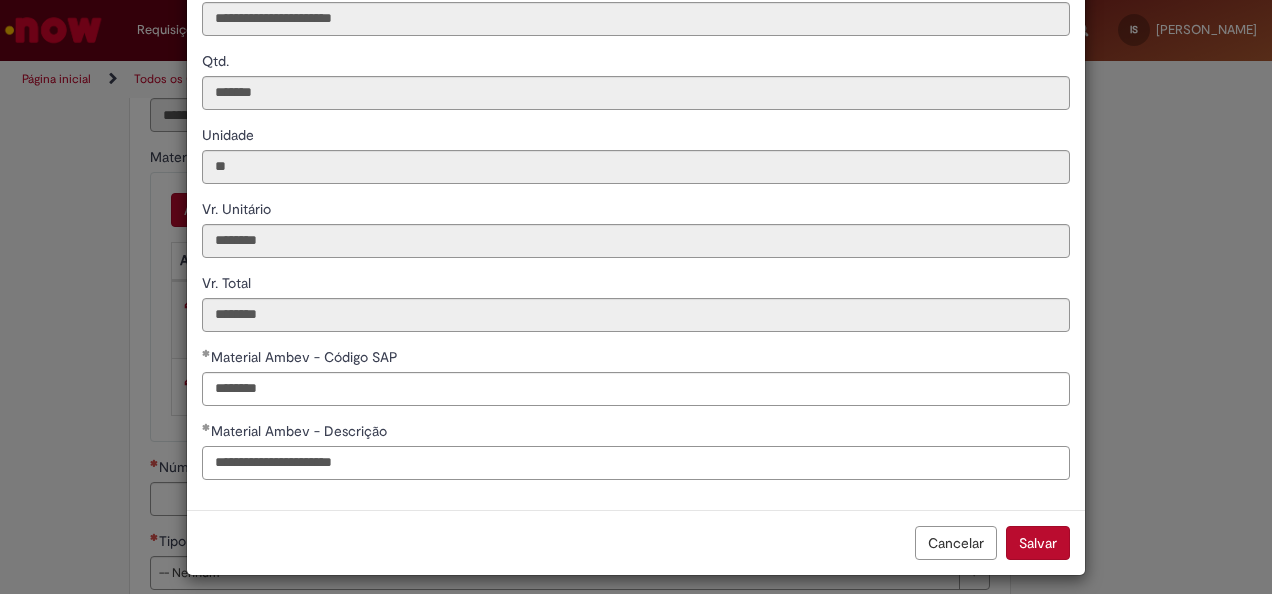 scroll, scrollTop: 136, scrollLeft: 0, axis: vertical 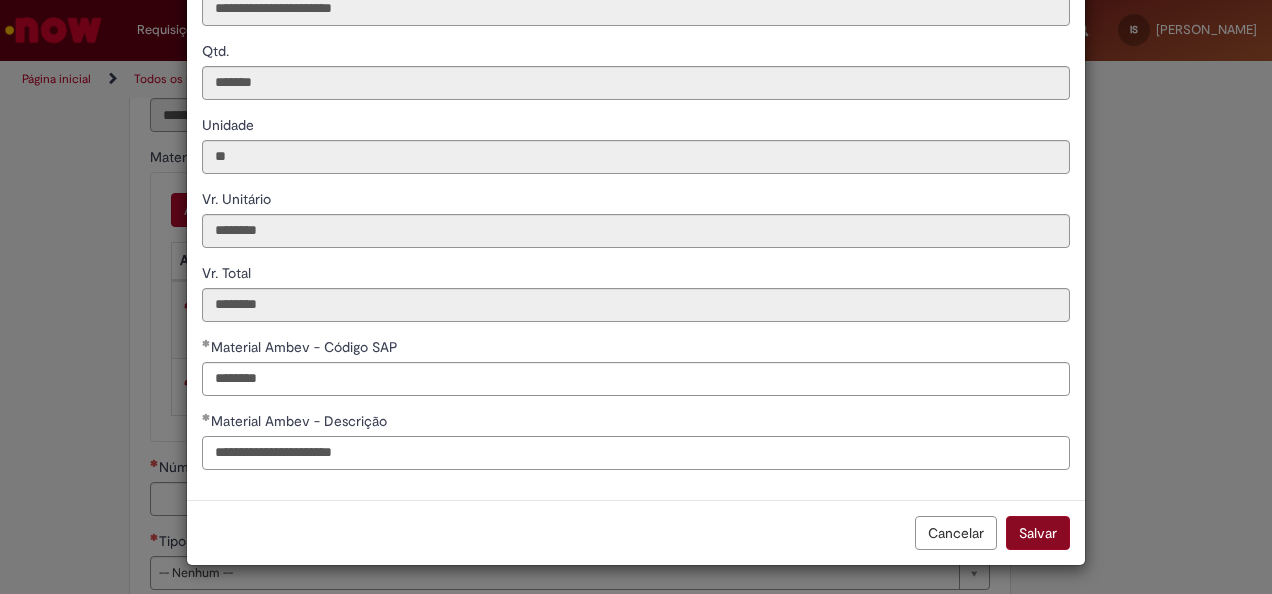 type on "**********" 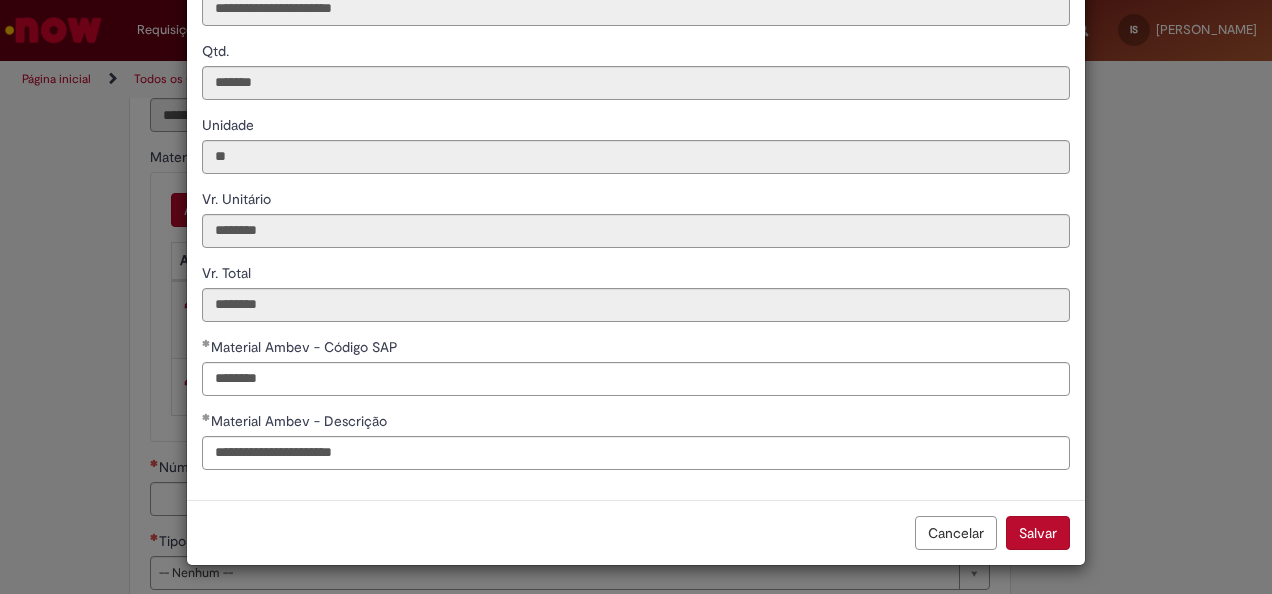 click on "Salvar" at bounding box center (1038, 533) 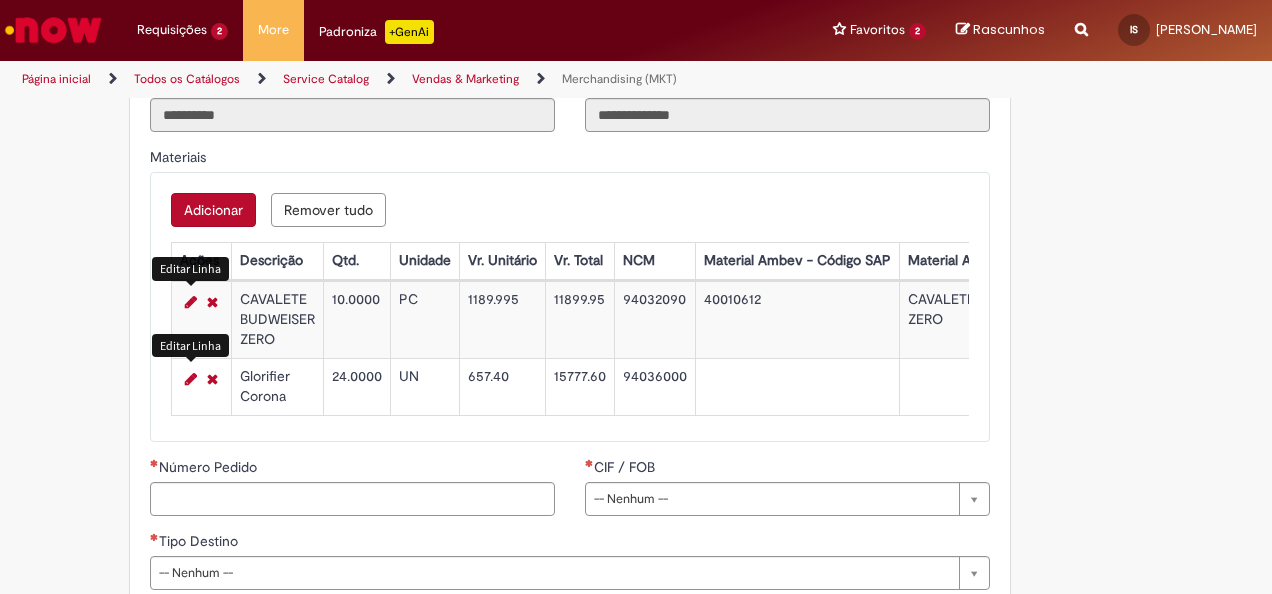 click at bounding box center [191, 379] 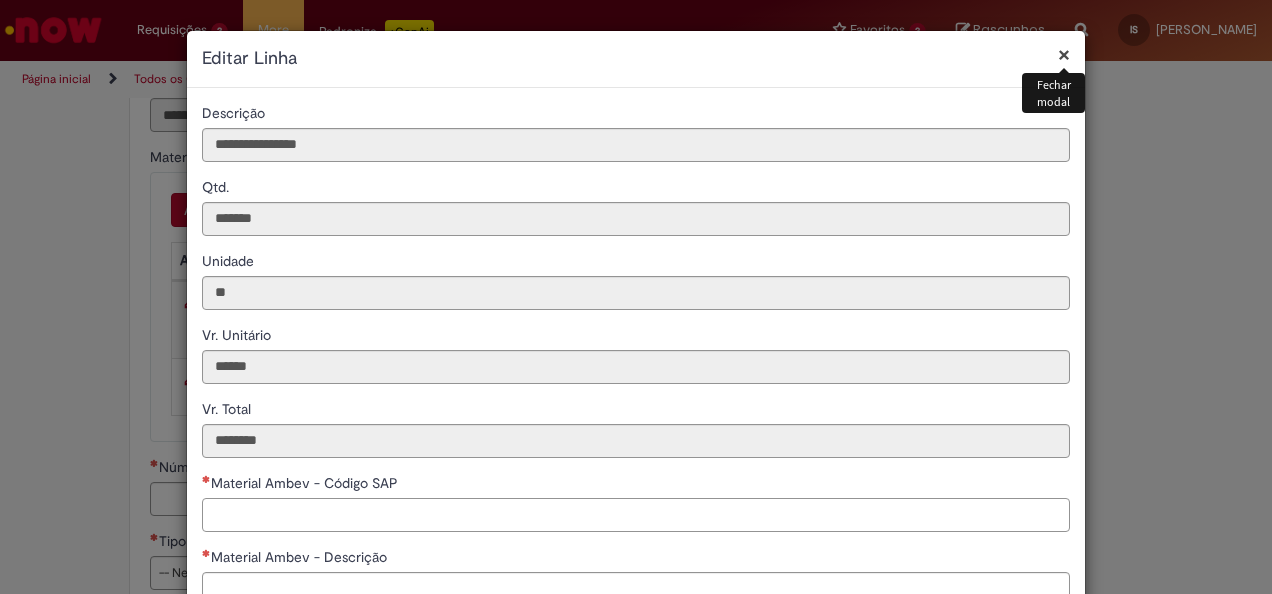click on "Material Ambev - Código SAP" at bounding box center [636, 515] 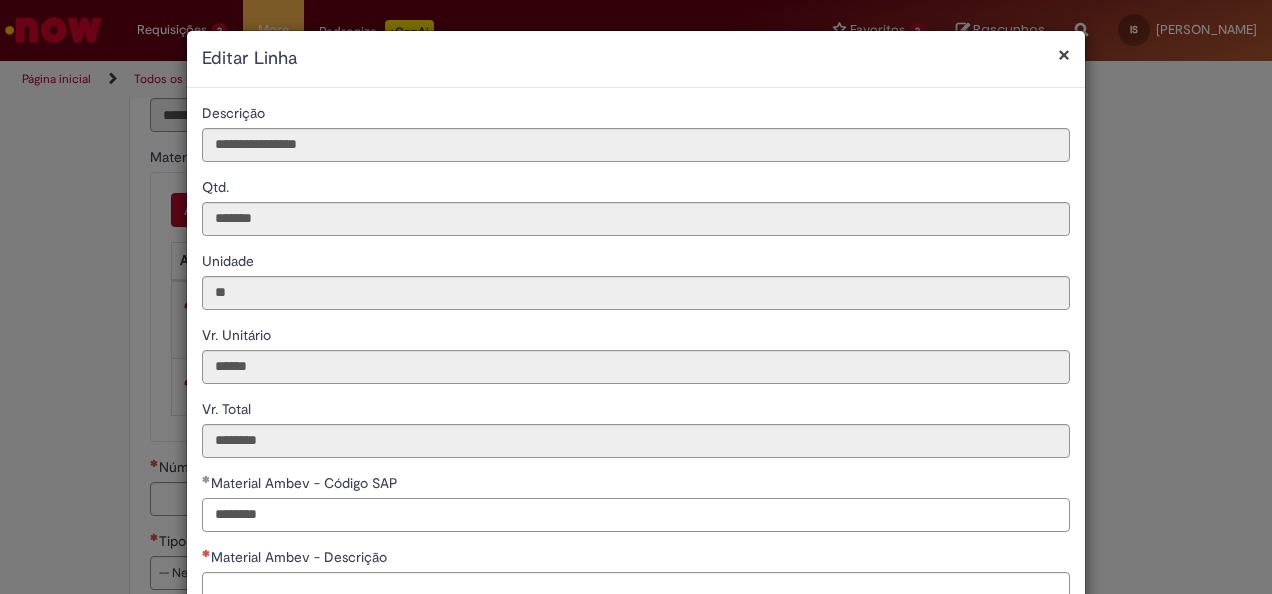 type on "********" 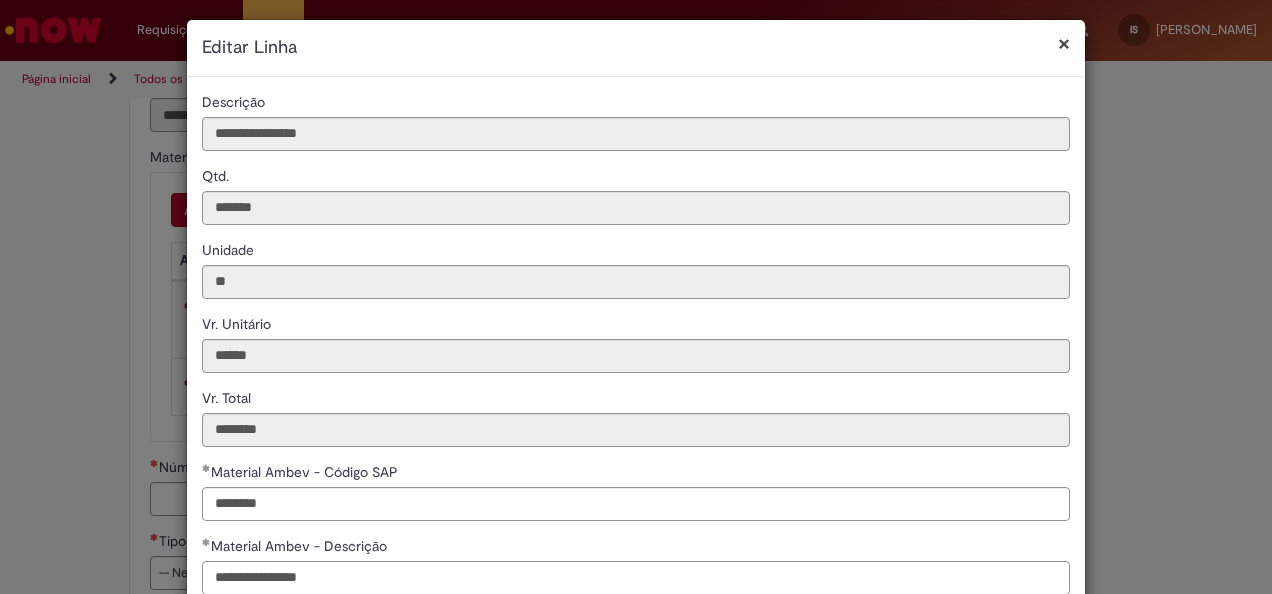 scroll, scrollTop: 111, scrollLeft: 0, axis: vertical 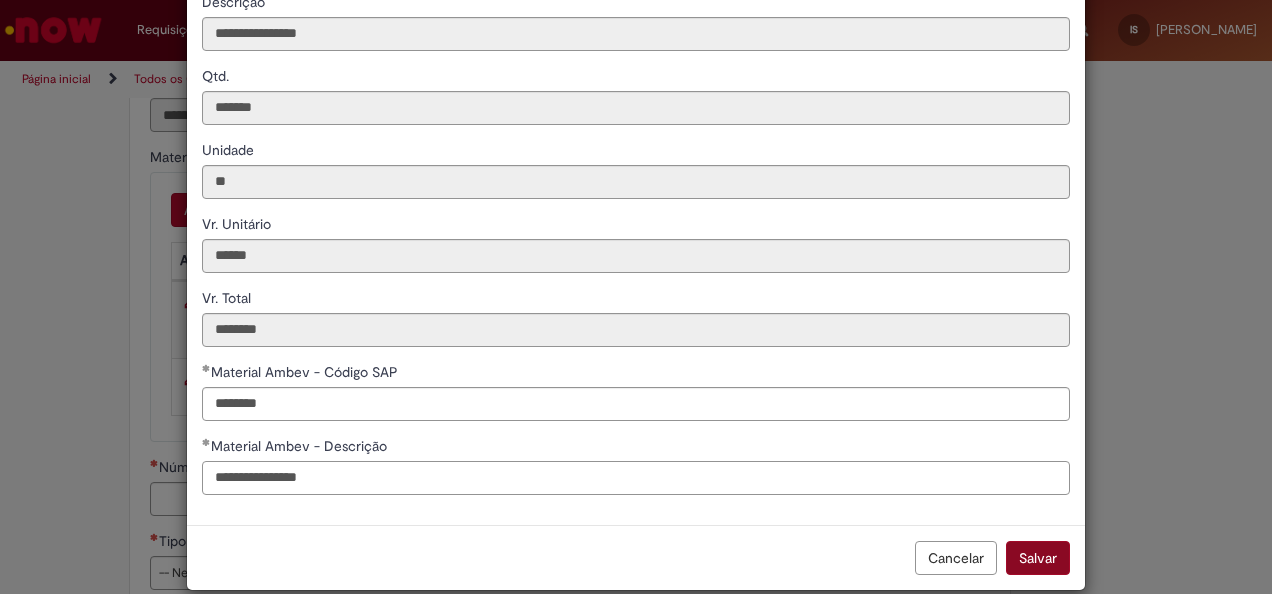 type on "**********" 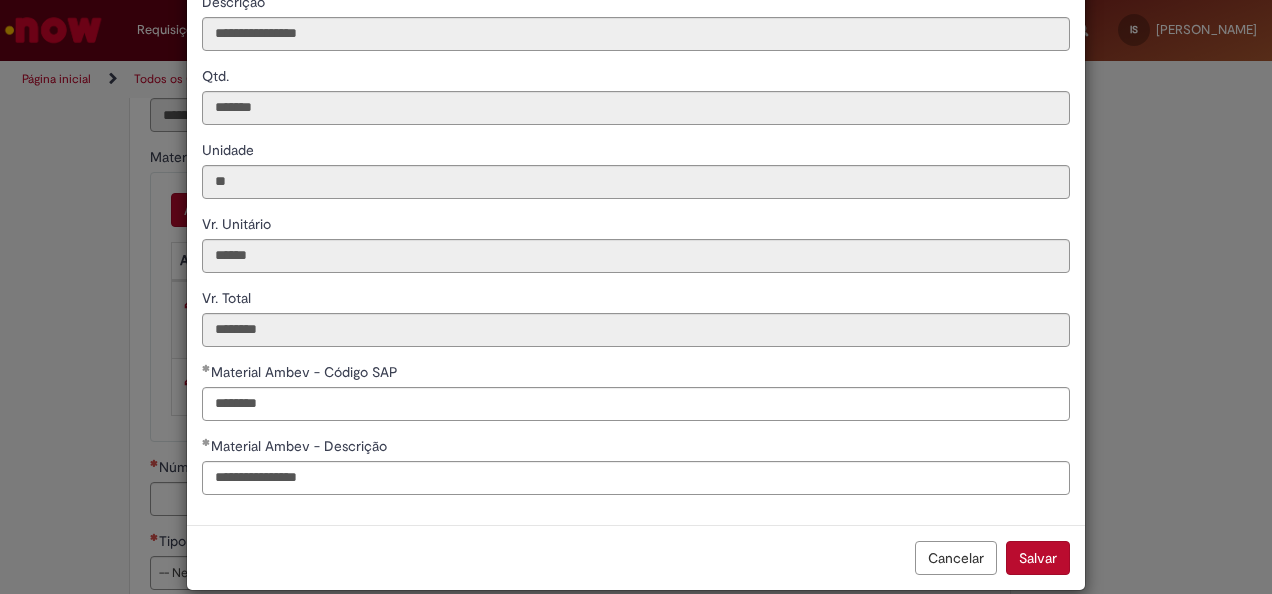 click on "Salvar" at bounding box center [1038, 558] 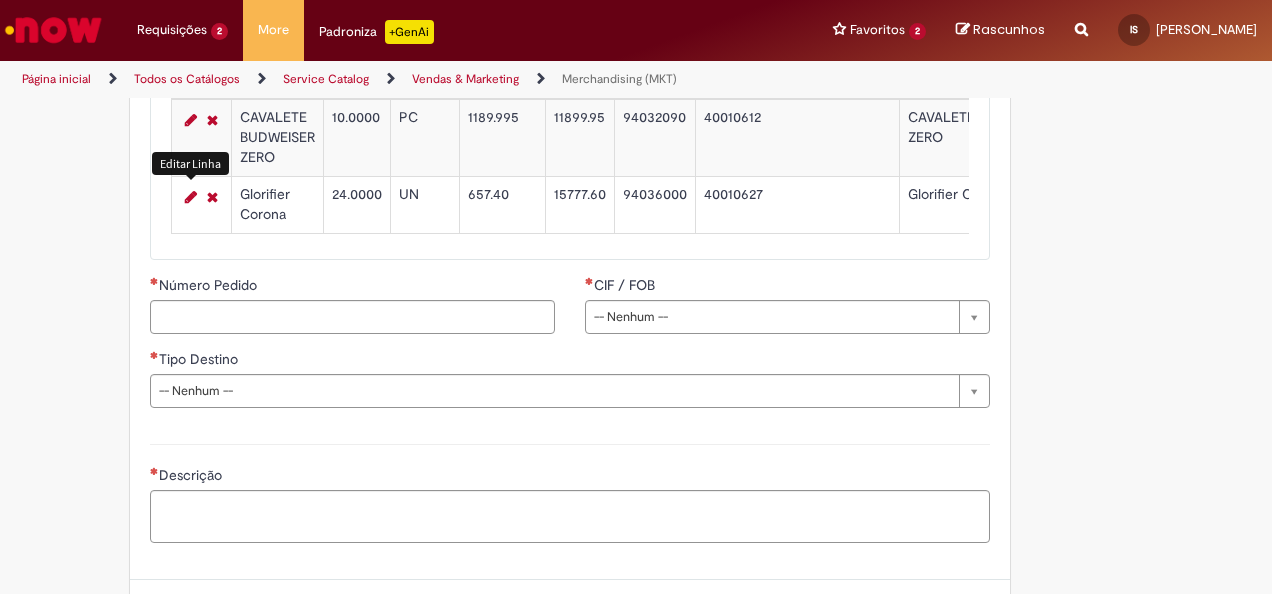scroll, scrollTop: 2300, scrollLeft: 0, axis: vertical 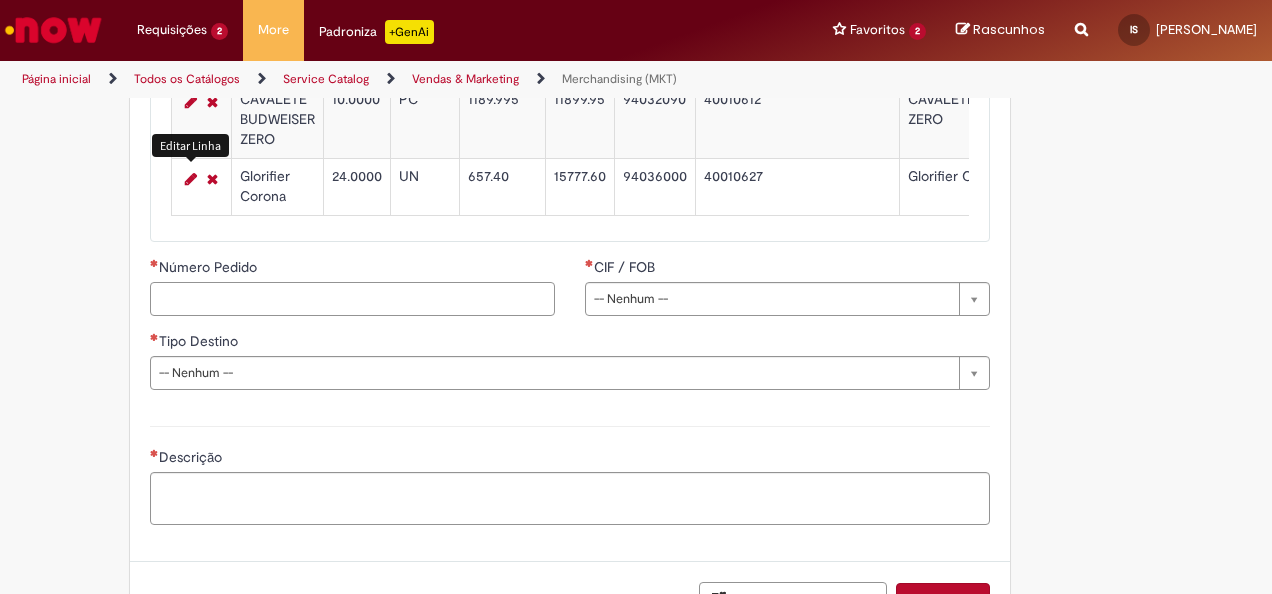 click on "Número Pedido" at bounding box center [352, 299] 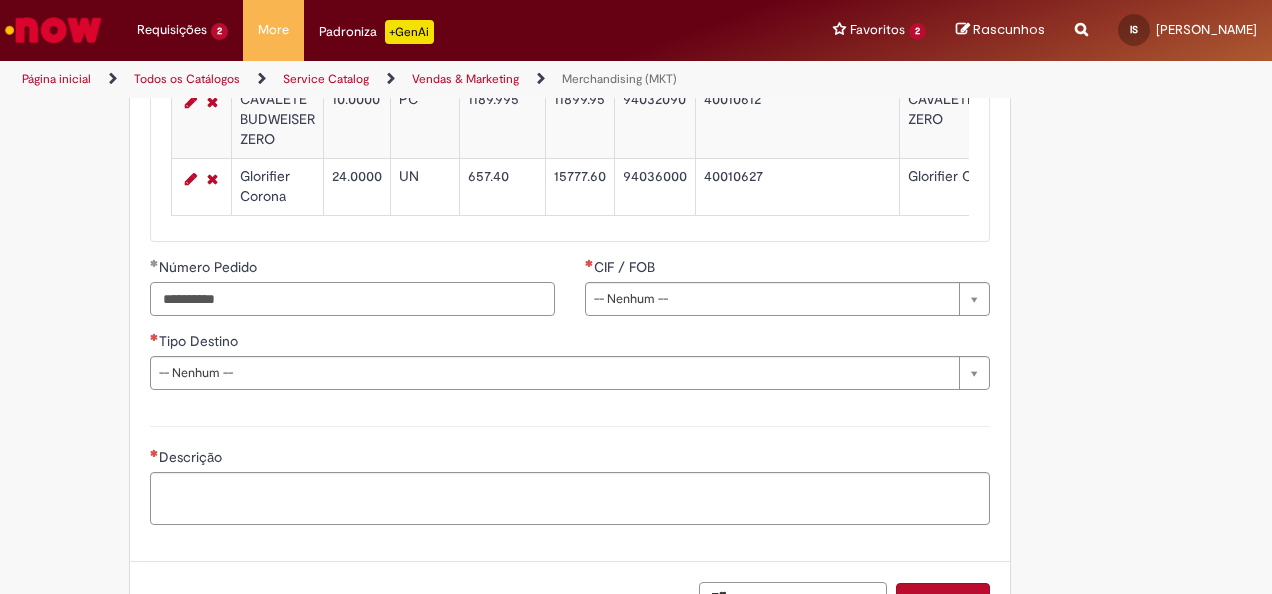 type on "**********" 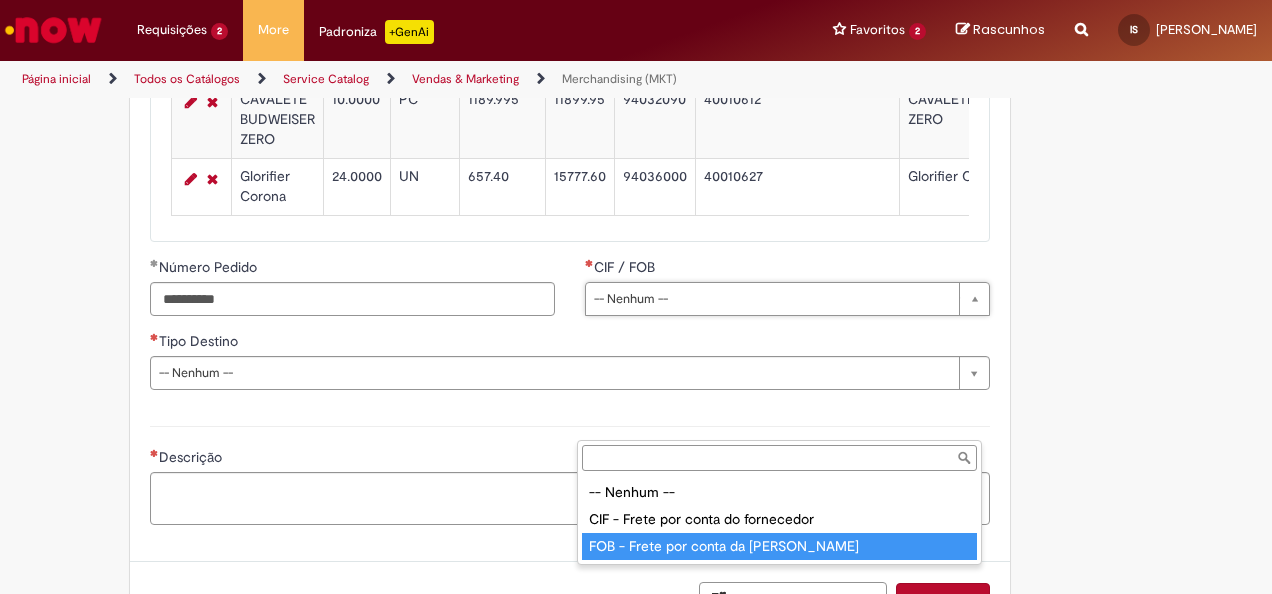 type on "**********" 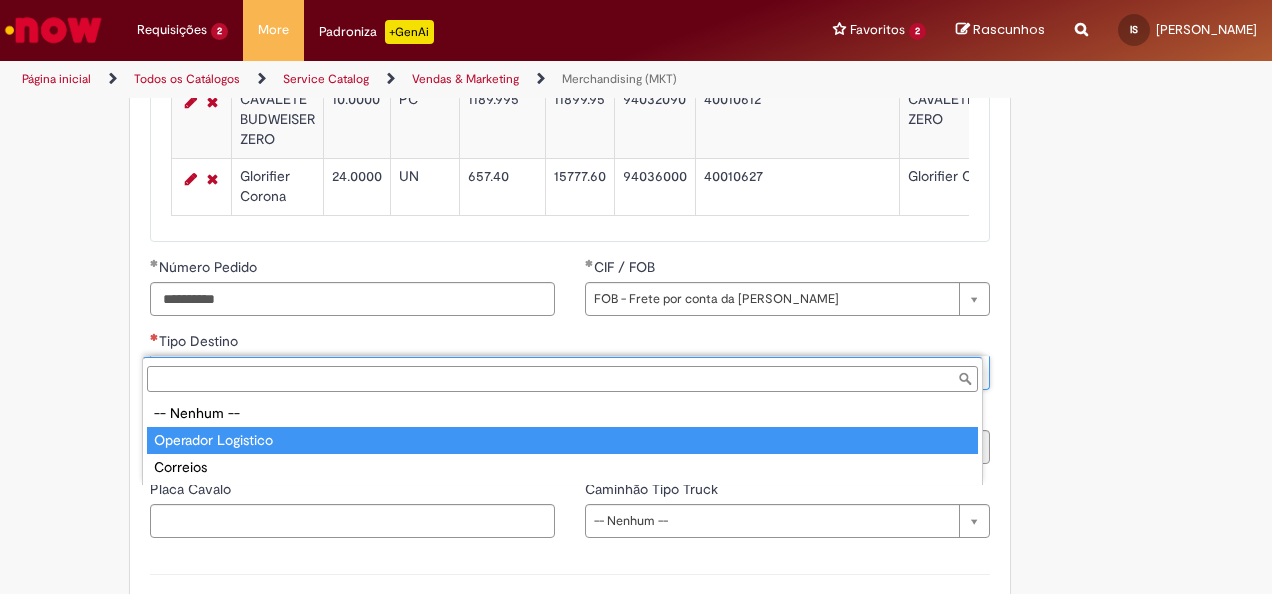 type on "**********" 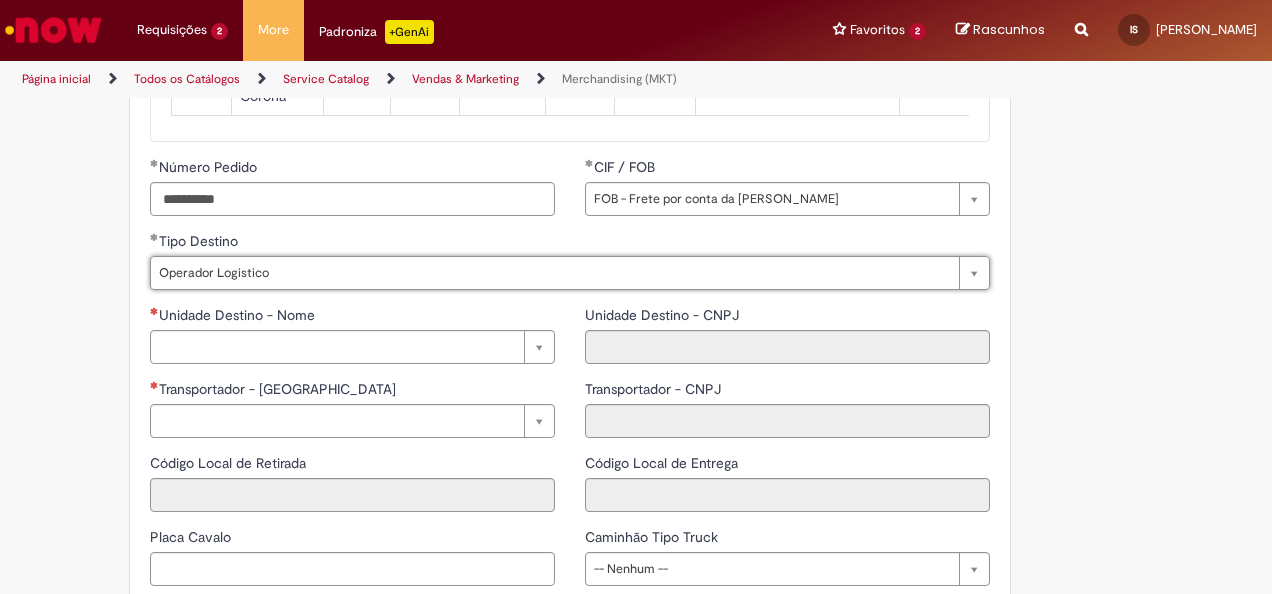 scroll, scrollTop: 2500, scrollLeft: 0, axis: vertical 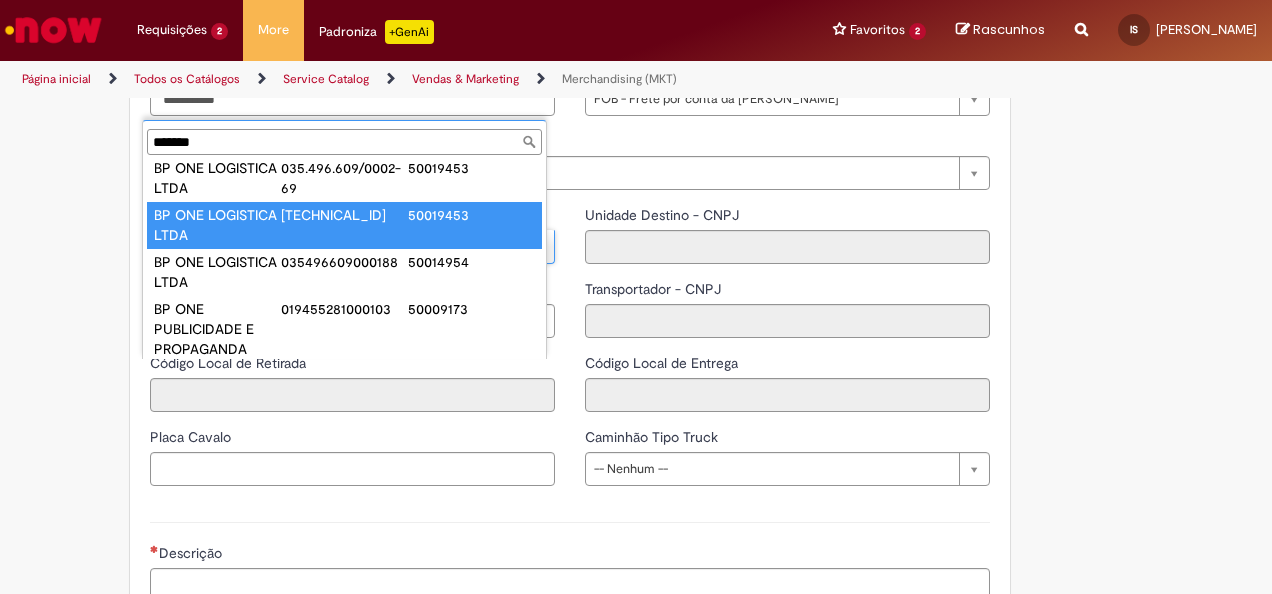 type on "******" 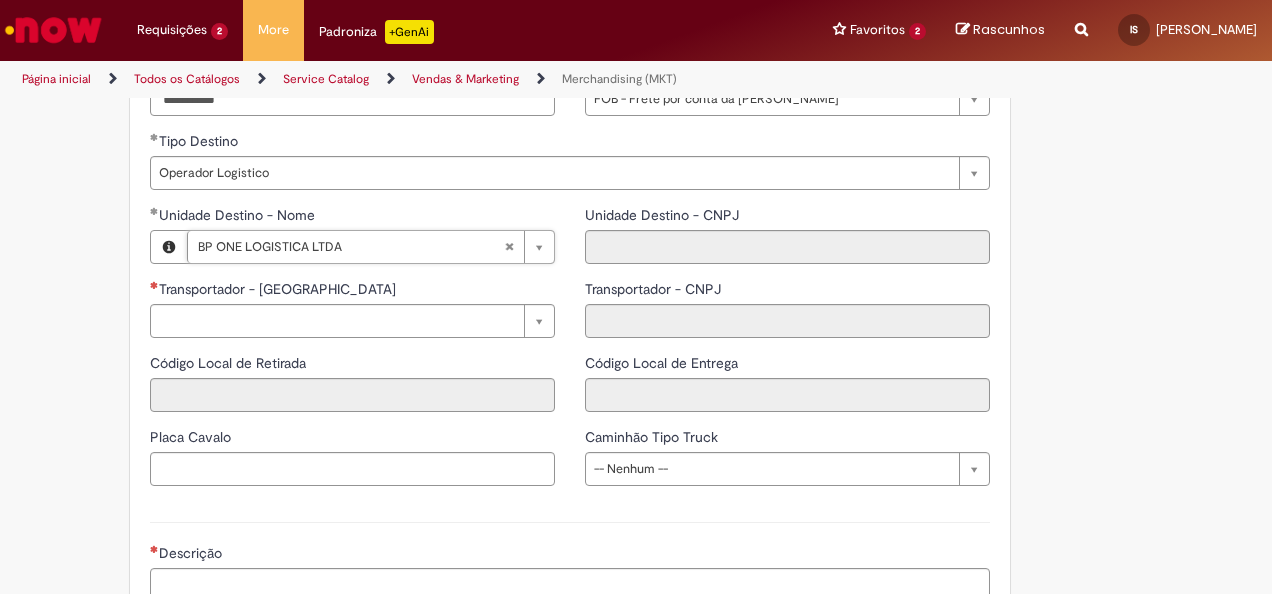 type on "**********" 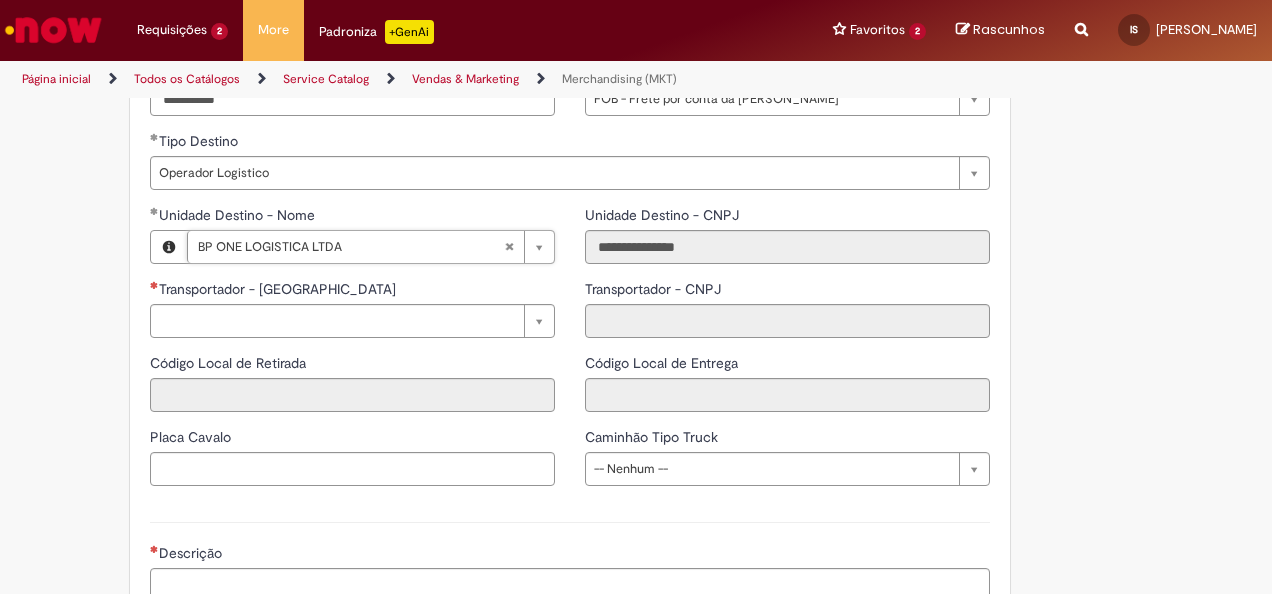 type on "**********" 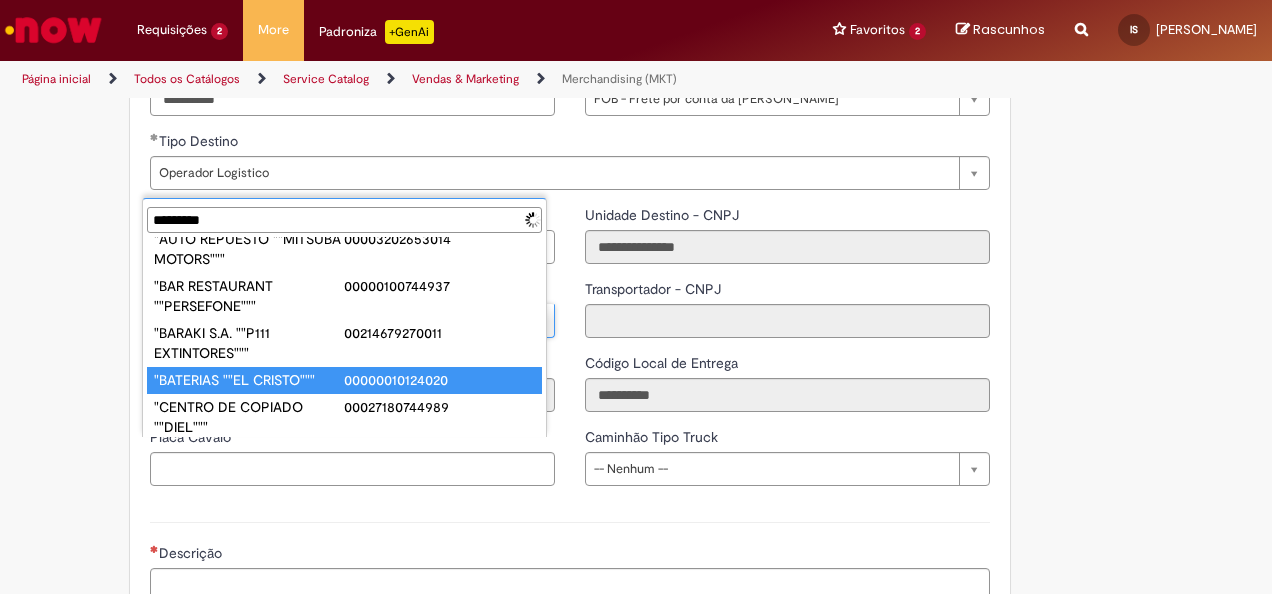 scroll, scrollTop: 0, scrollLeft: 0, axis: both 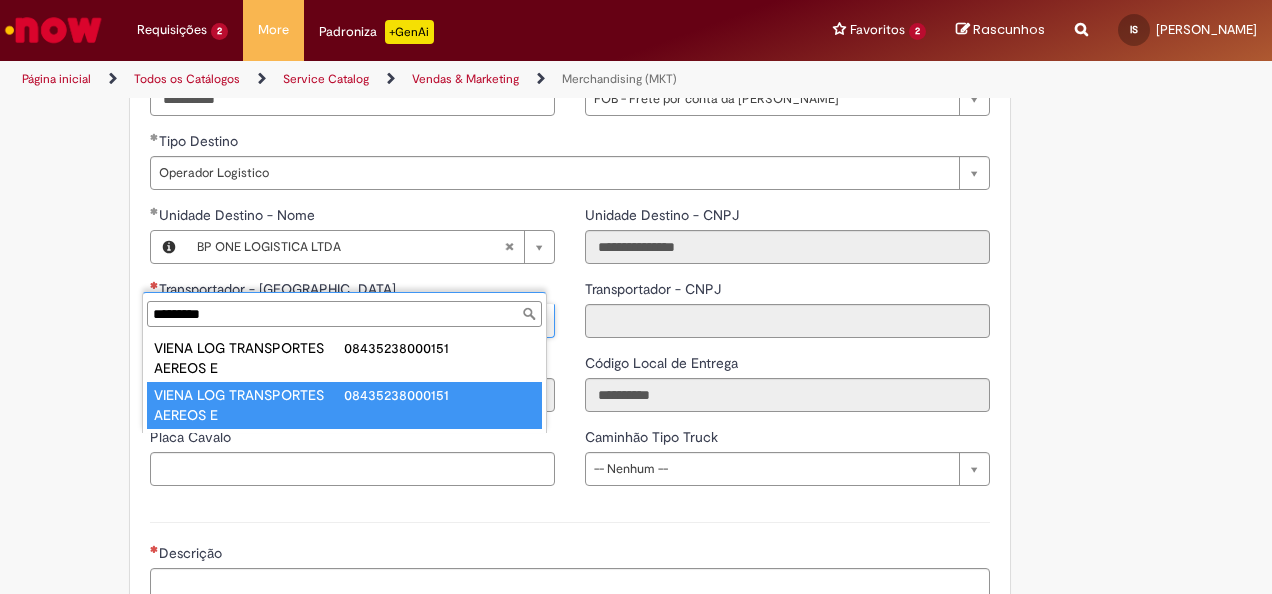 type on "*********" 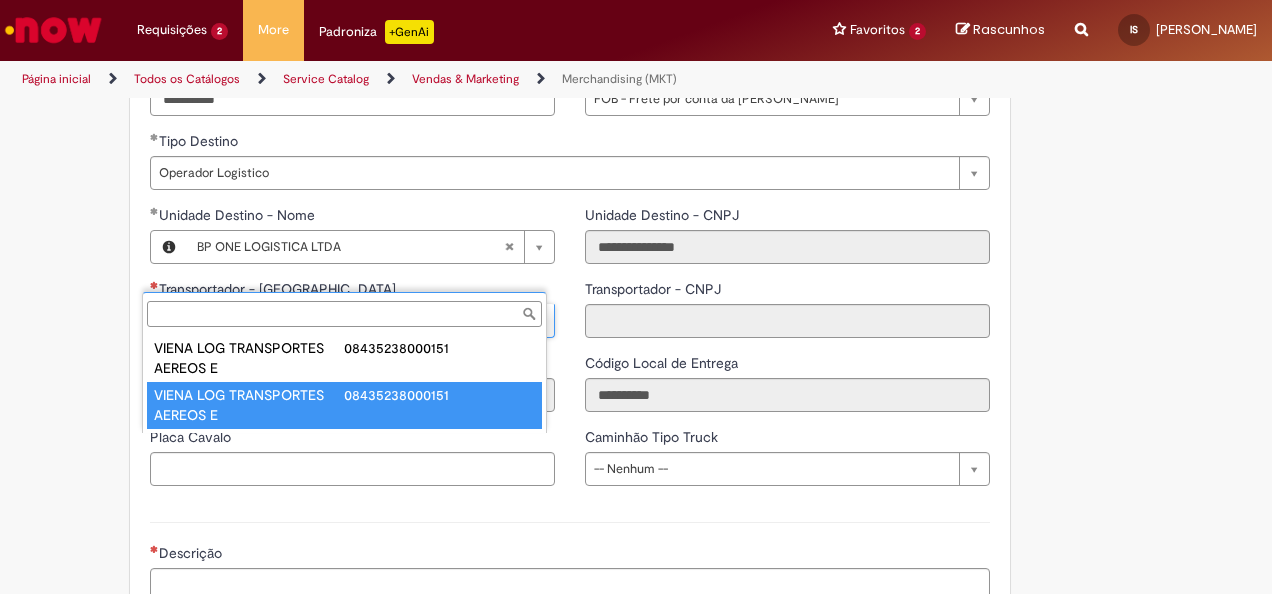 type on "**********" 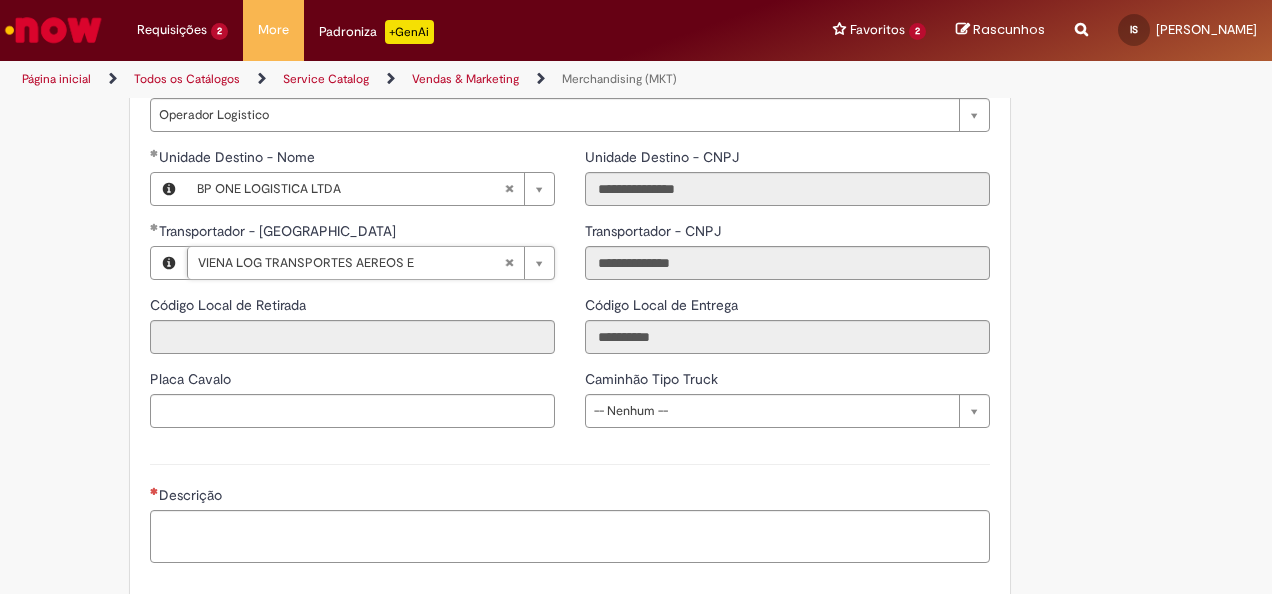 scroll, scrollTop: 2600, scrollLeft: 0, axis: vertical 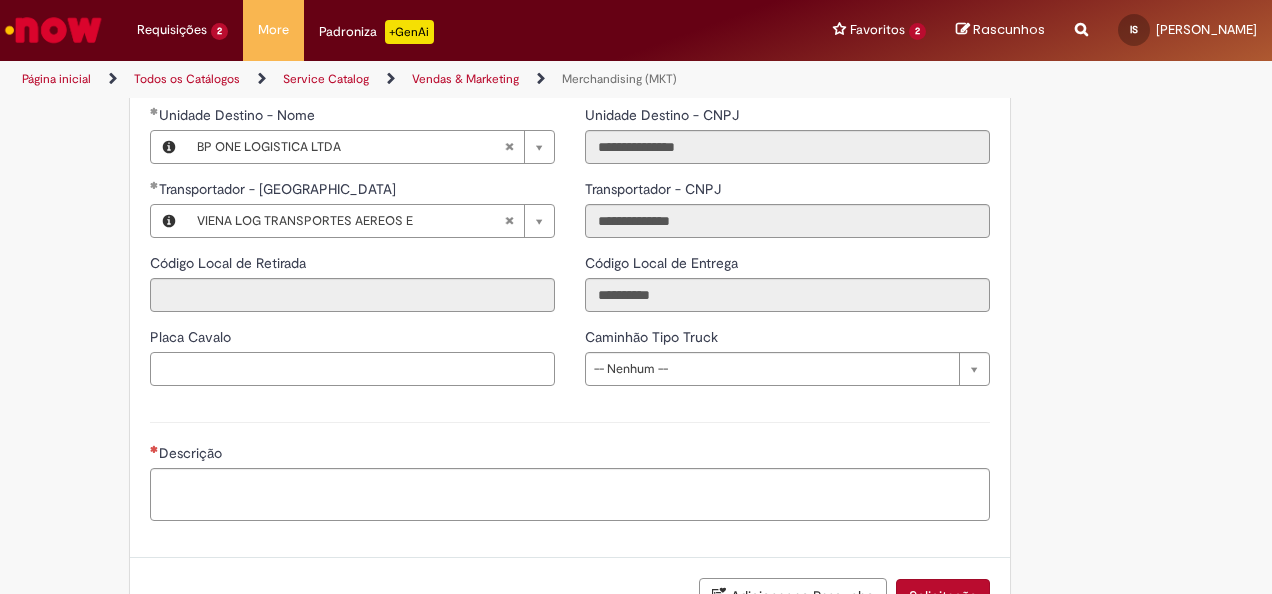 click on "Placa Cavalo" at bounding box center [352, 369] 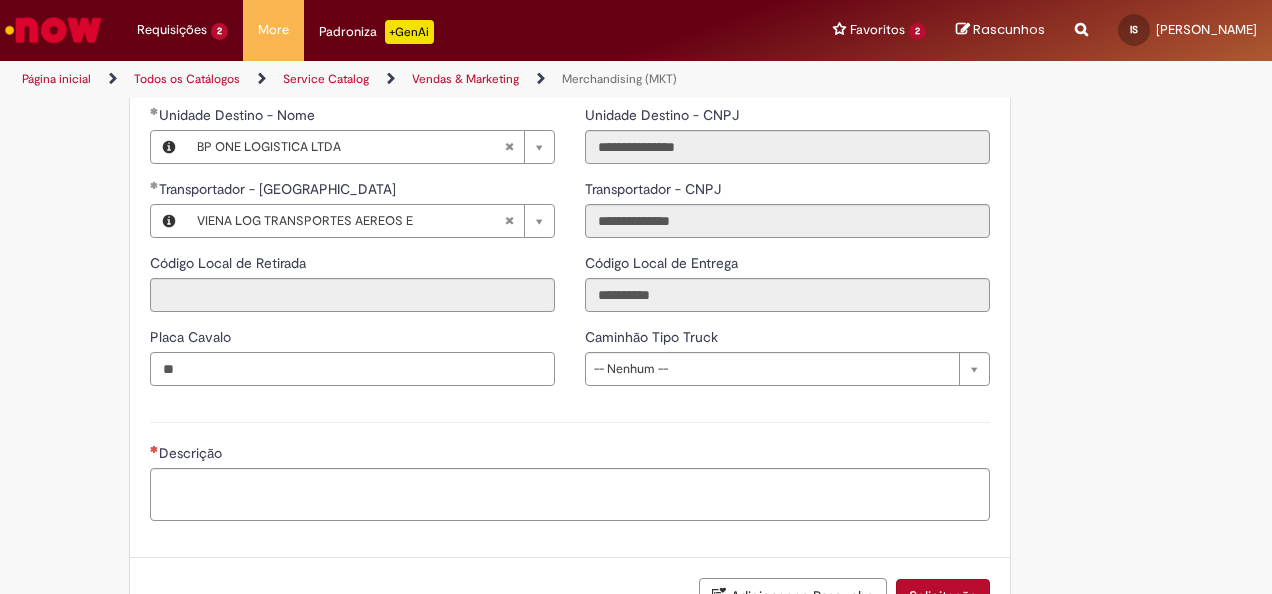 type on "*" 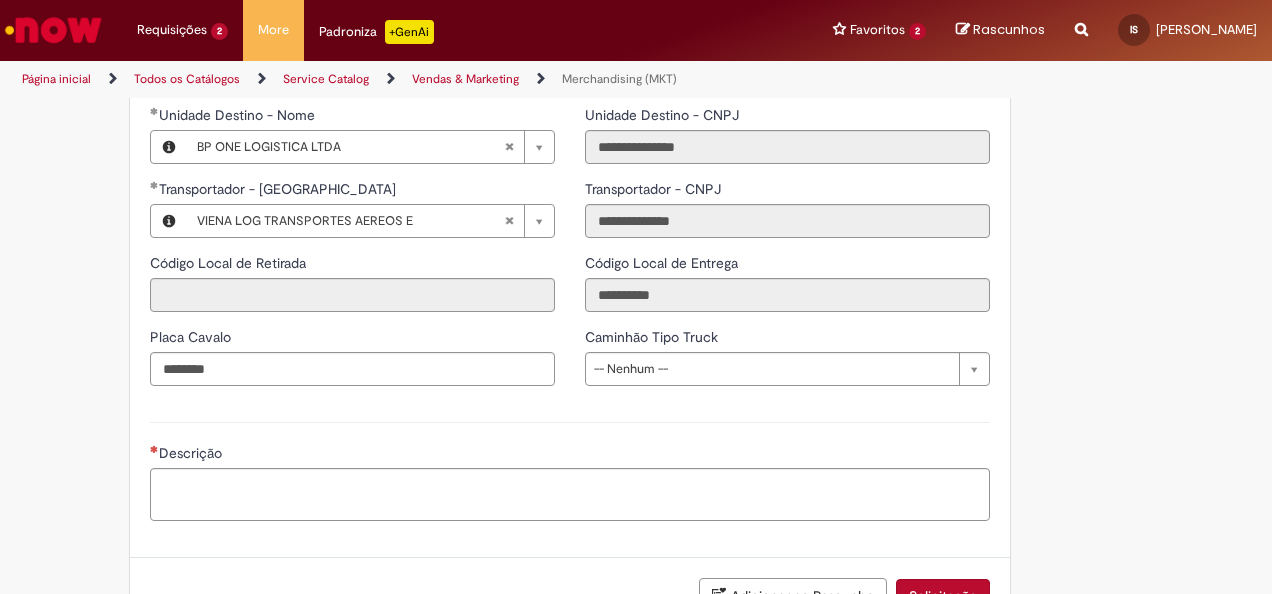 type on "*******" 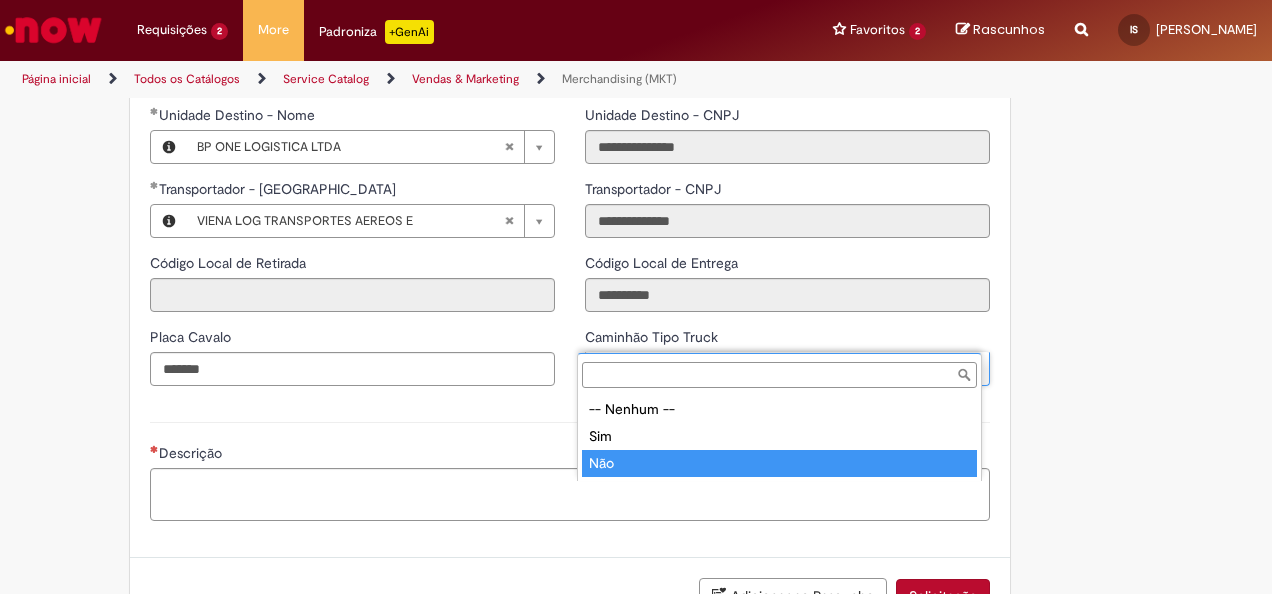 type on "***" 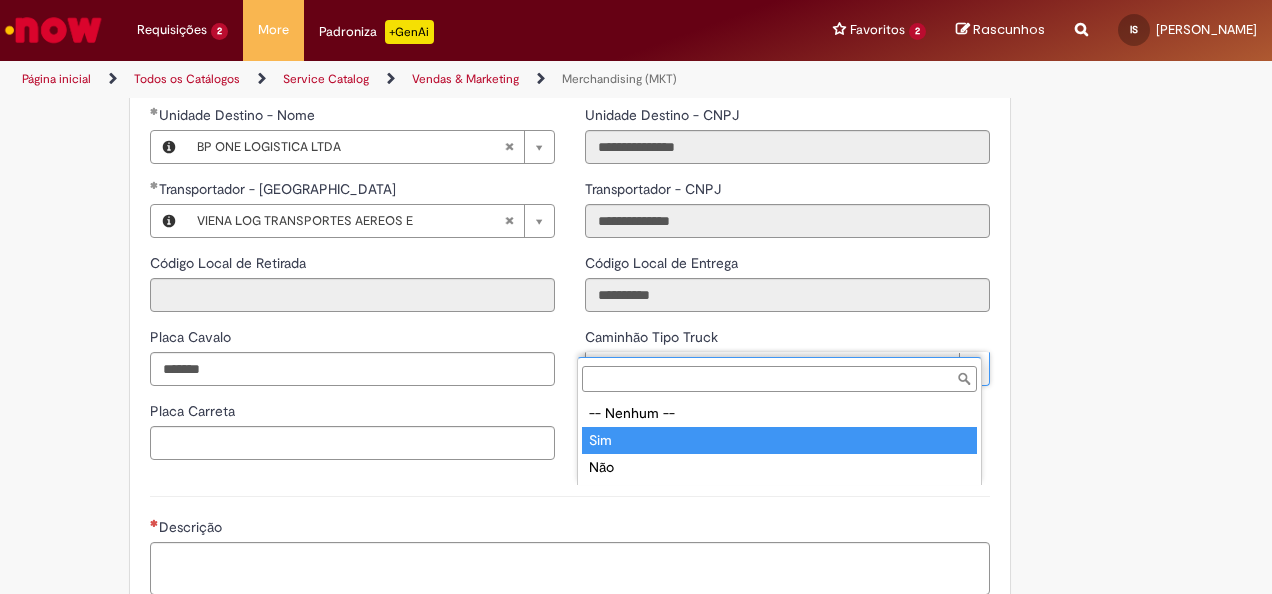 type on "***" 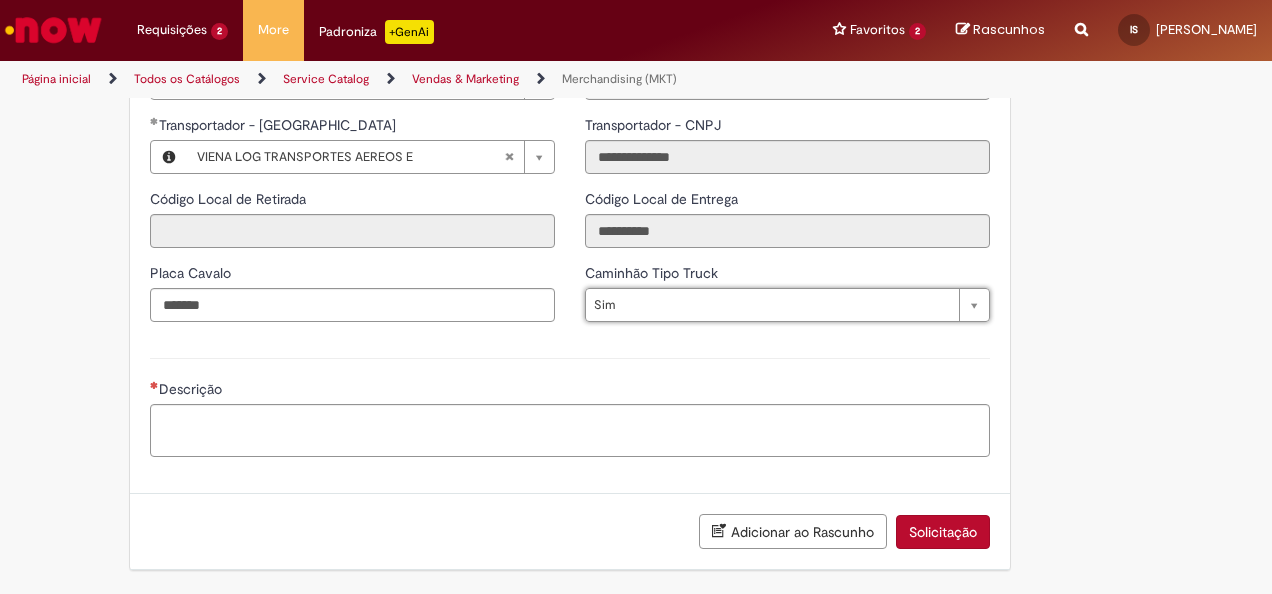 scroll, scrollTop: 2790, scrollLeft: 0, axis: vertical 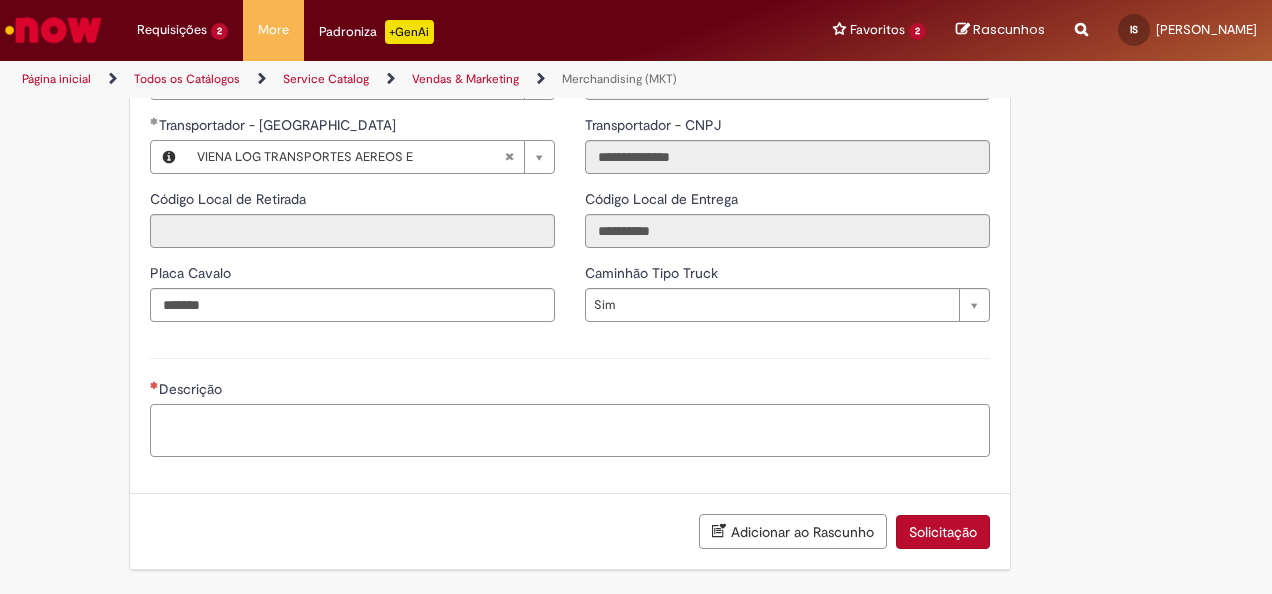 click on "Descrição" at bounding box center [570, 430] 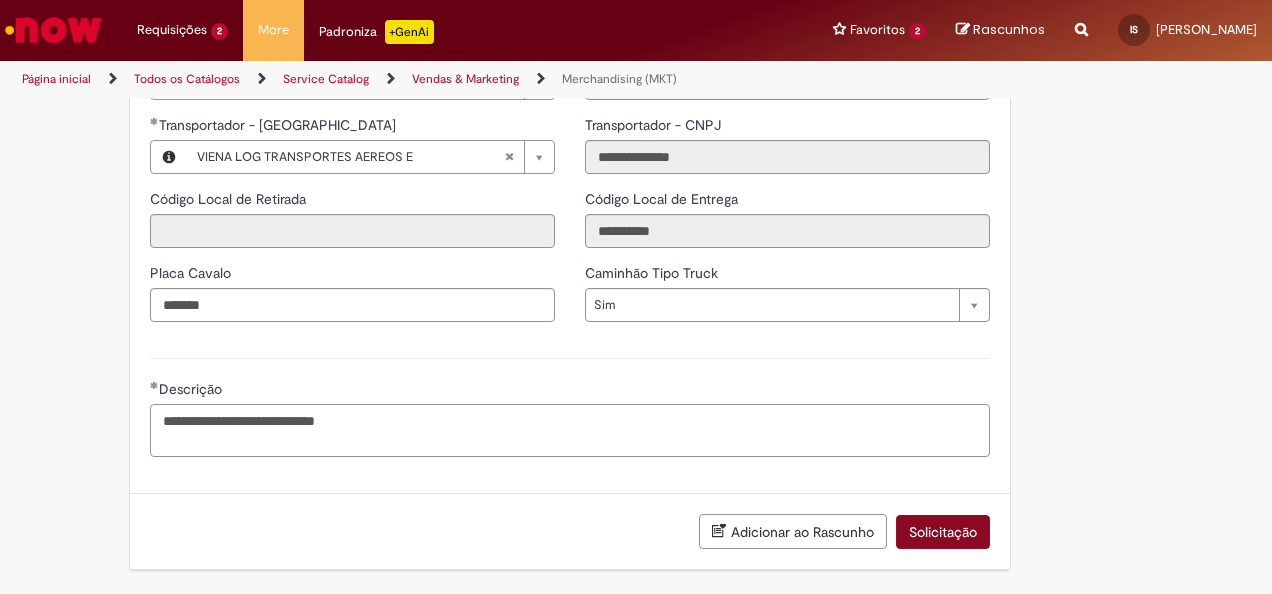 type on "**********" 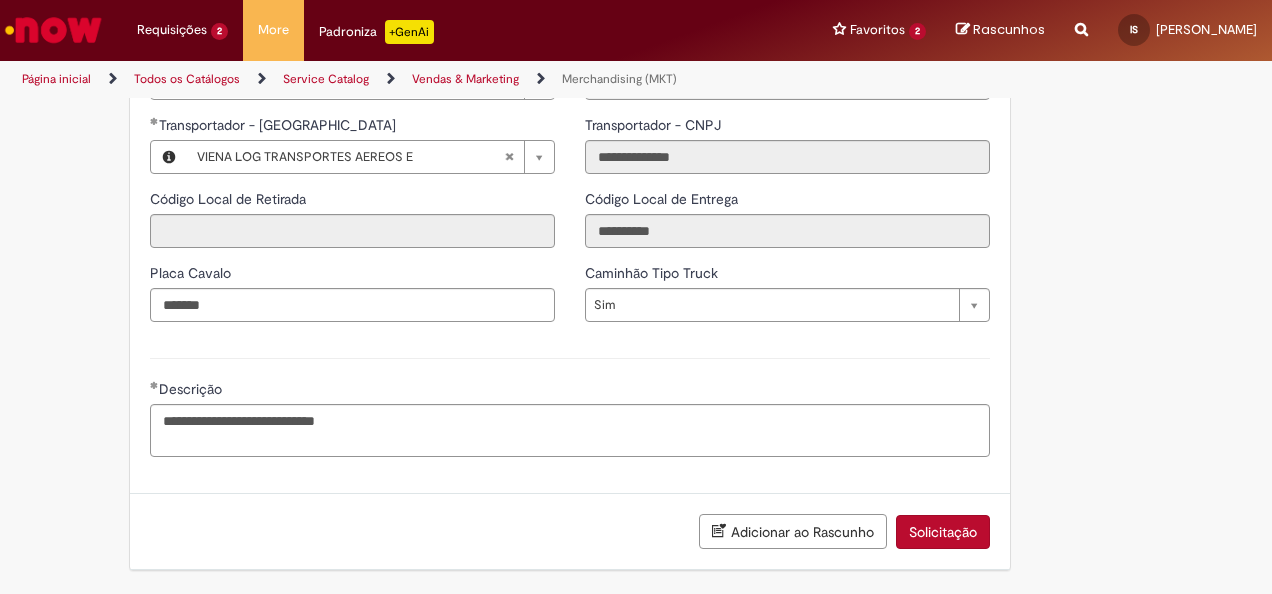 click on "Solicitação" at bounding box center (943, 532) 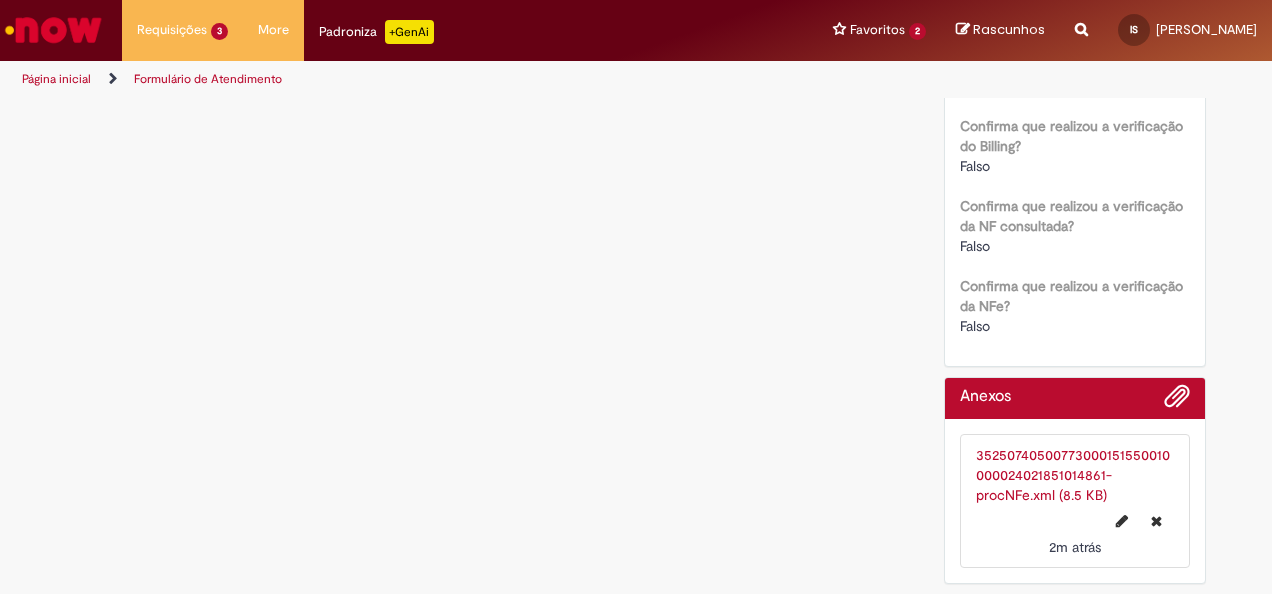 scroll, scrollTop: 0, scrollLeft: 0, axis: both 